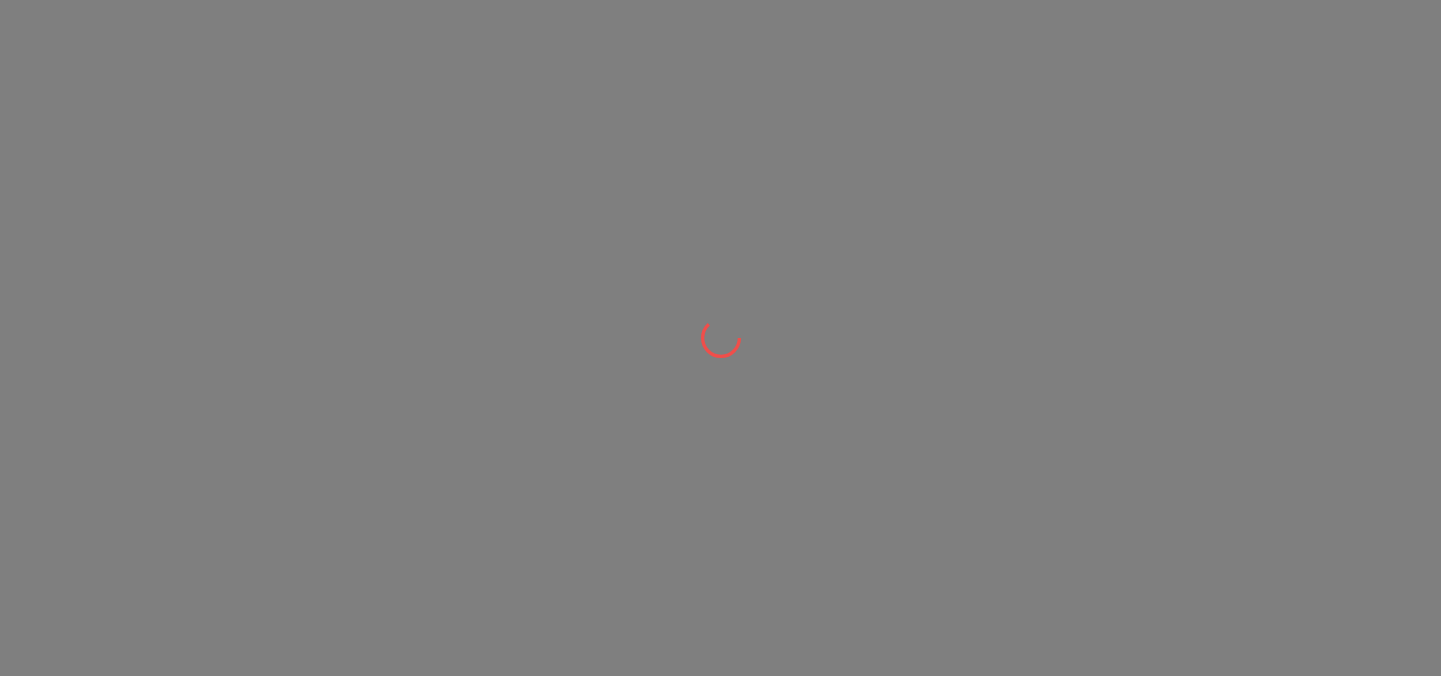scroll, scrollTop: 0, scrollLeft: 0, axis: both 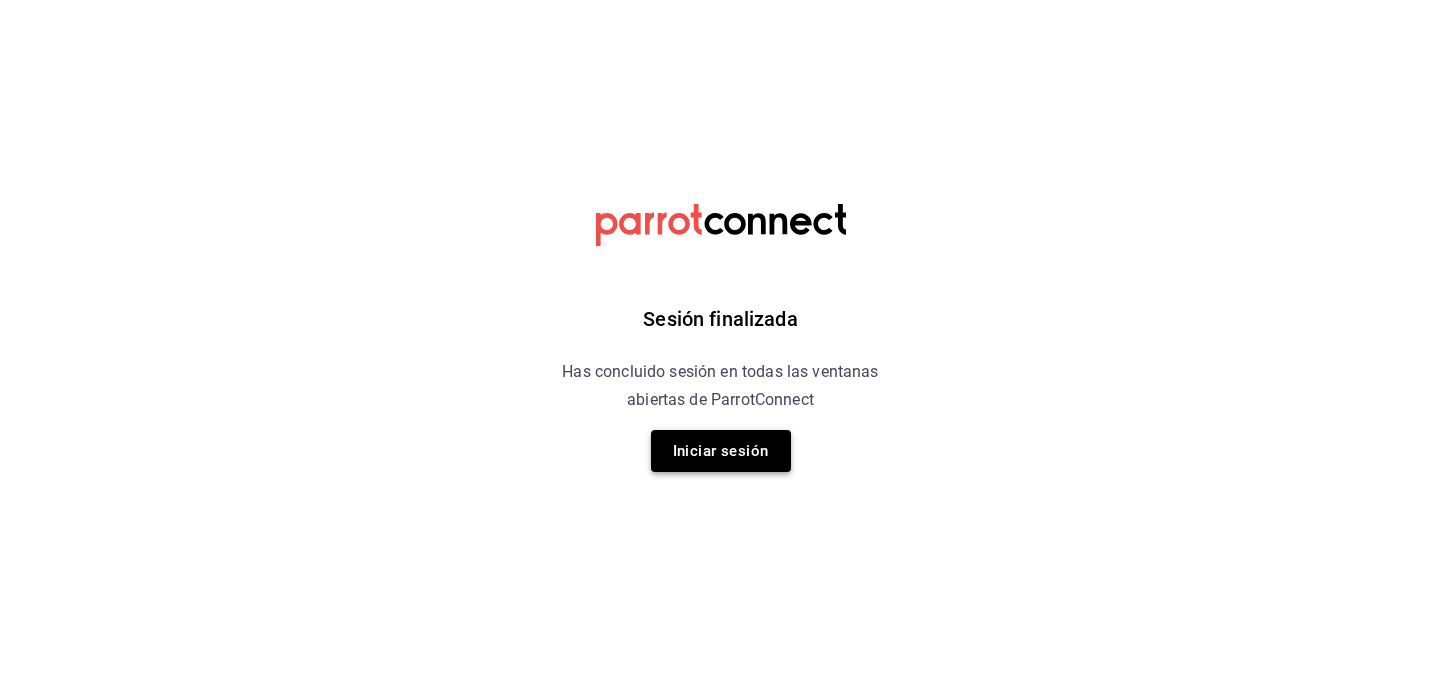 click on "Iniciar sesión" at bounding box center (721, 451) 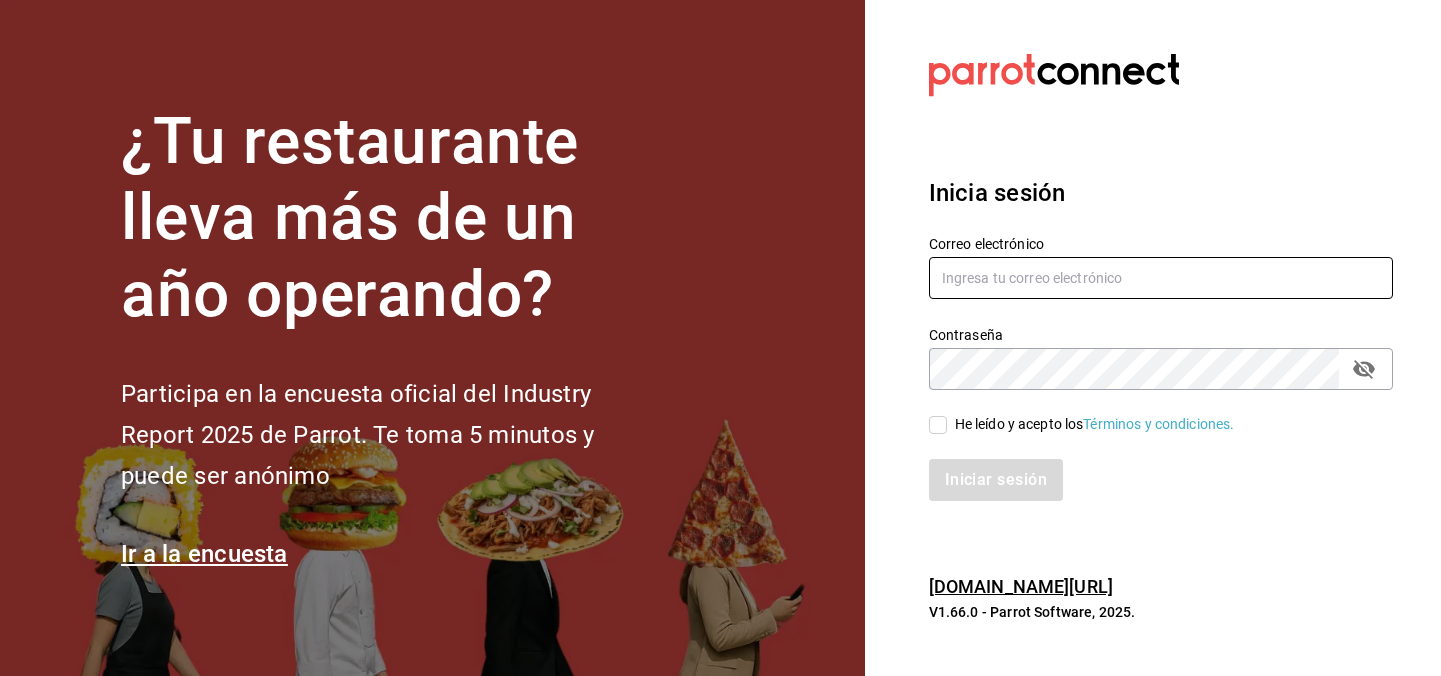 type on "admcuartoderosas@gmail.com" 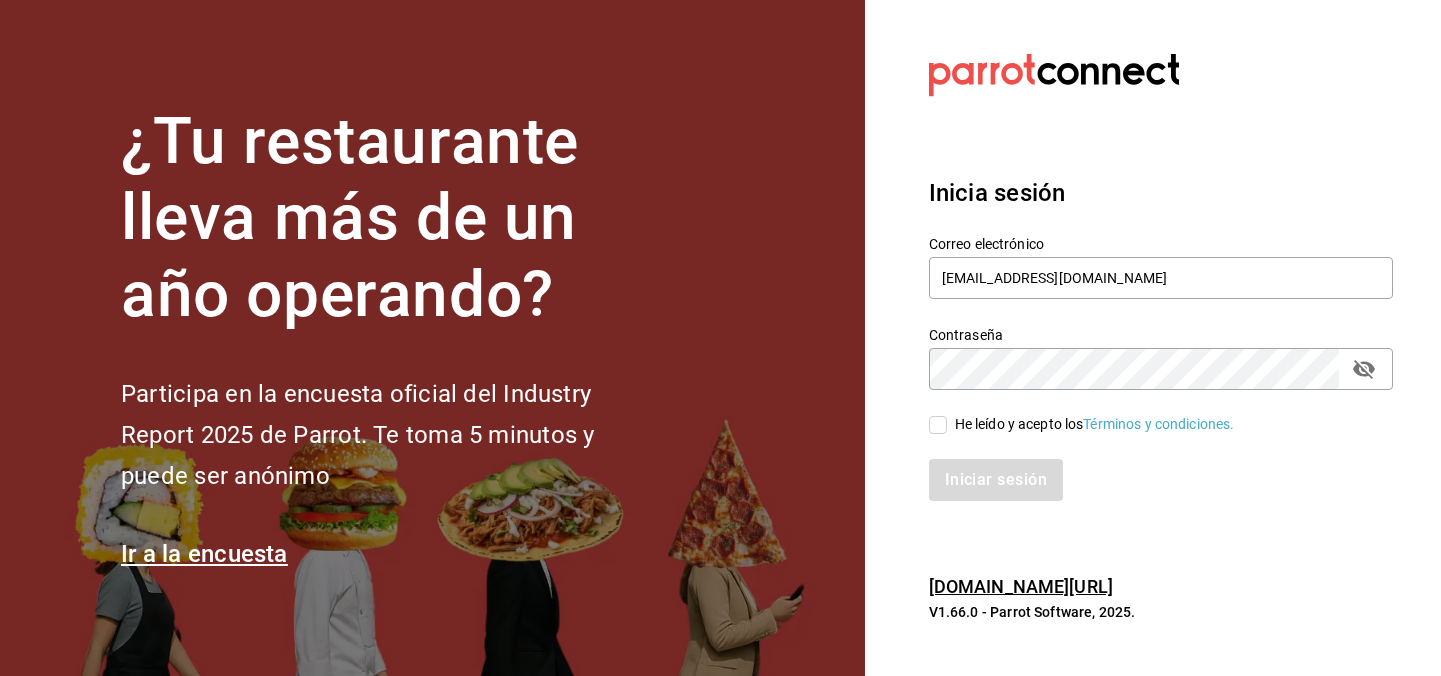 click on "He leído y acepto los  Términos y condiciones." at bounding box center (1091, 424) 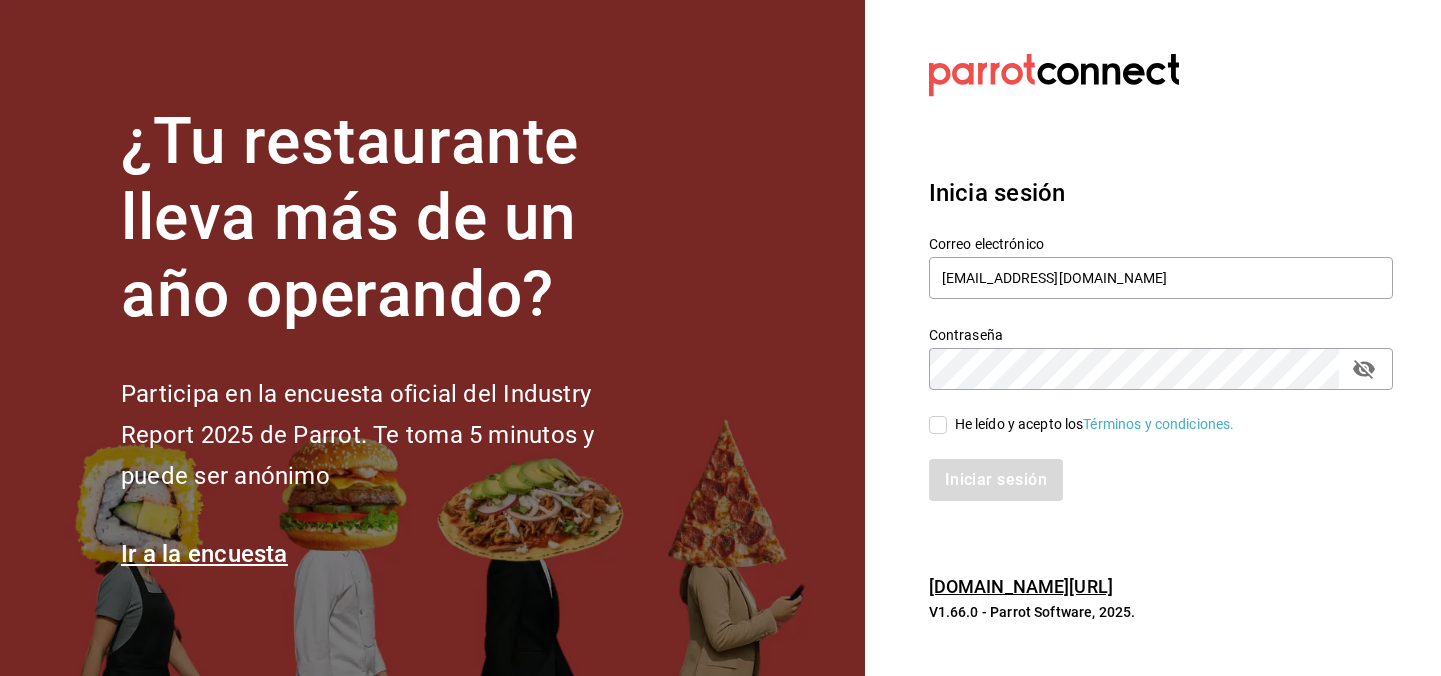 checkbox on "true" 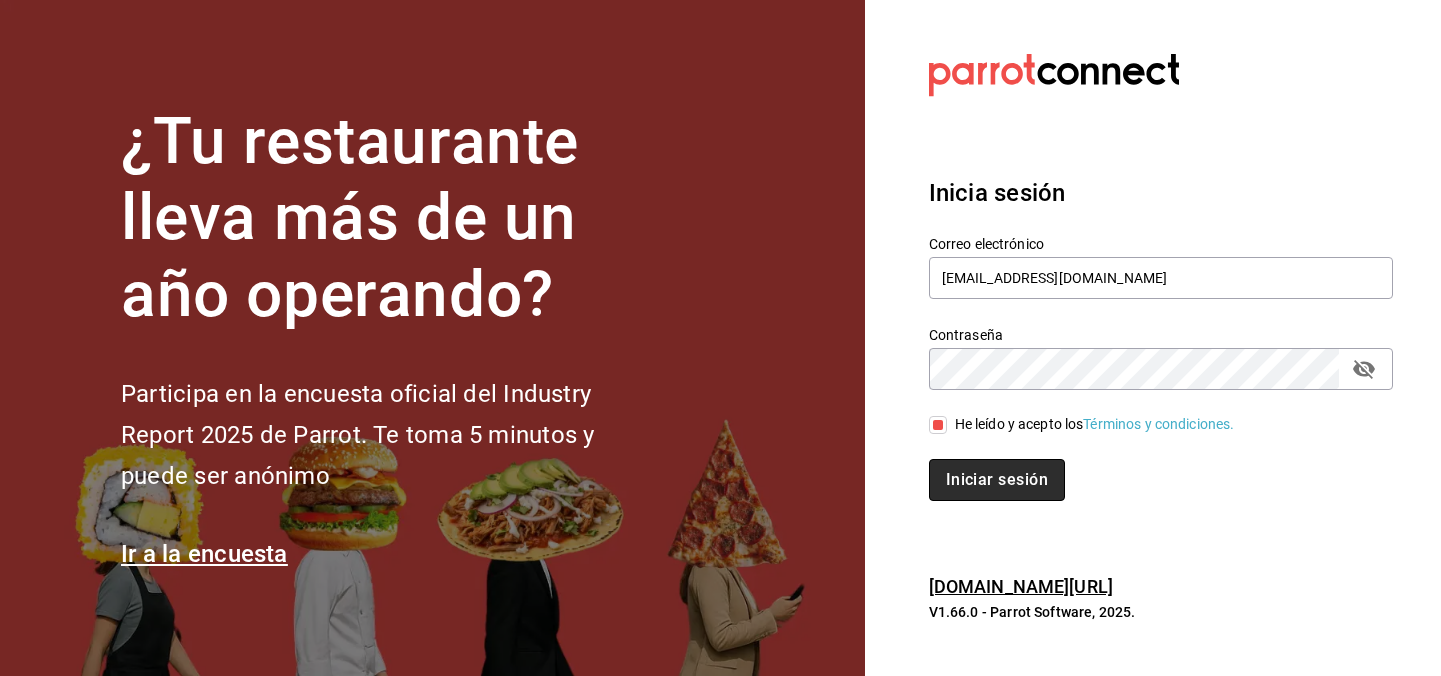 click on "Iniciar sesión" at bounding box center (997, 480) 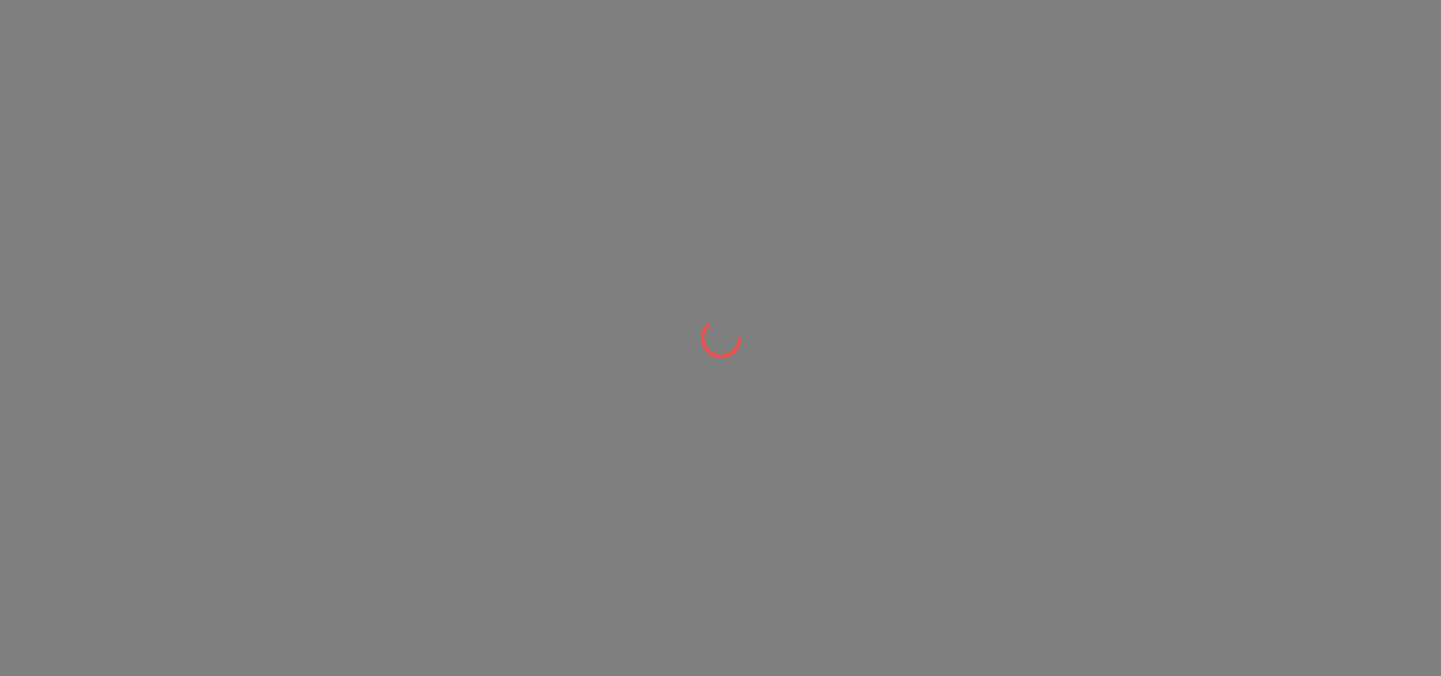 scroll, scrollTop: 0, scrollLeft: 0, axis: both 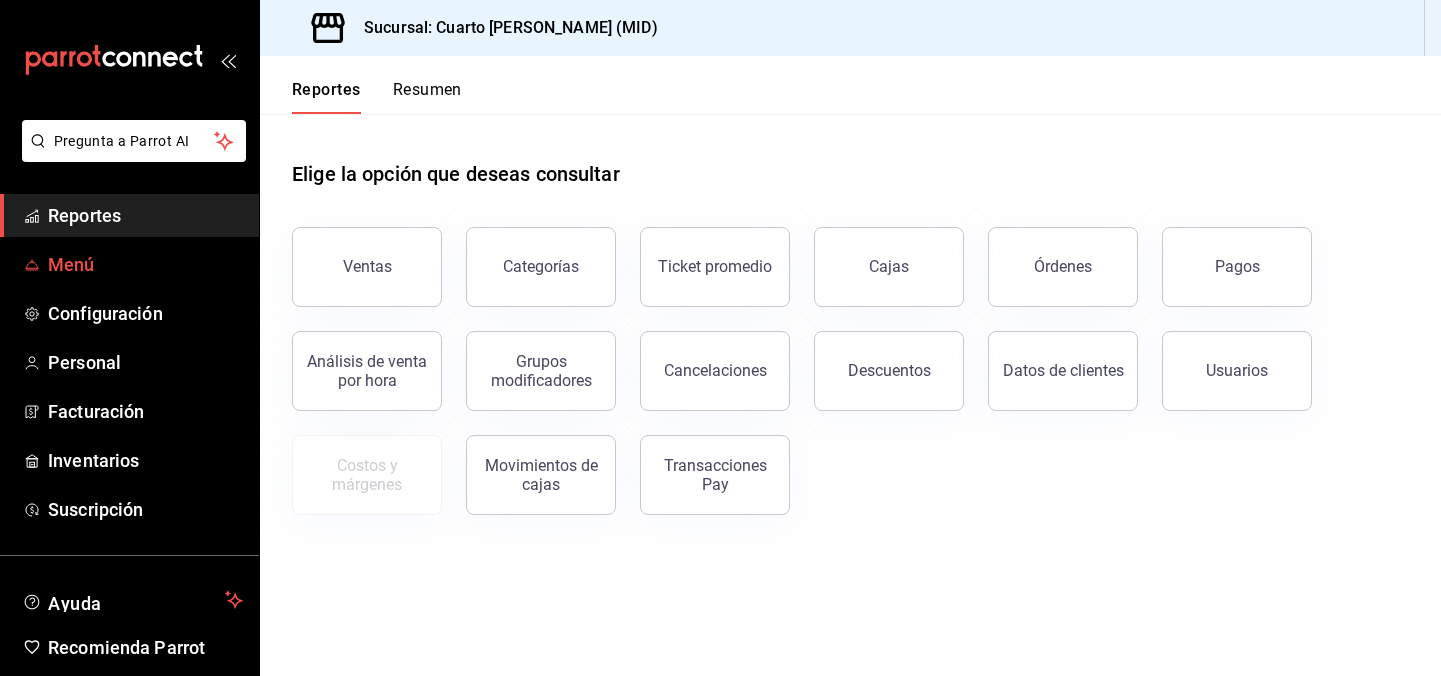 click on "Menú" at bounding box center [145, 264] 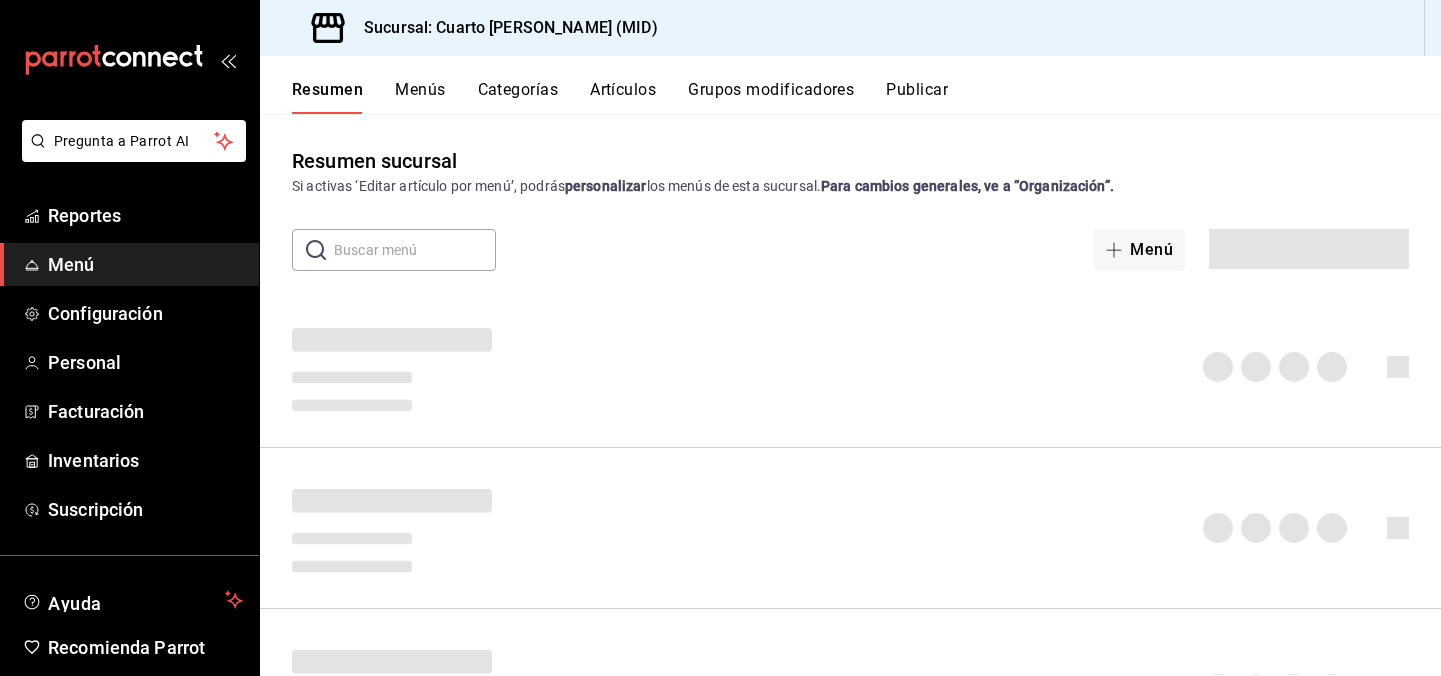 click on "Categorías" at bounding box center (518, 97) 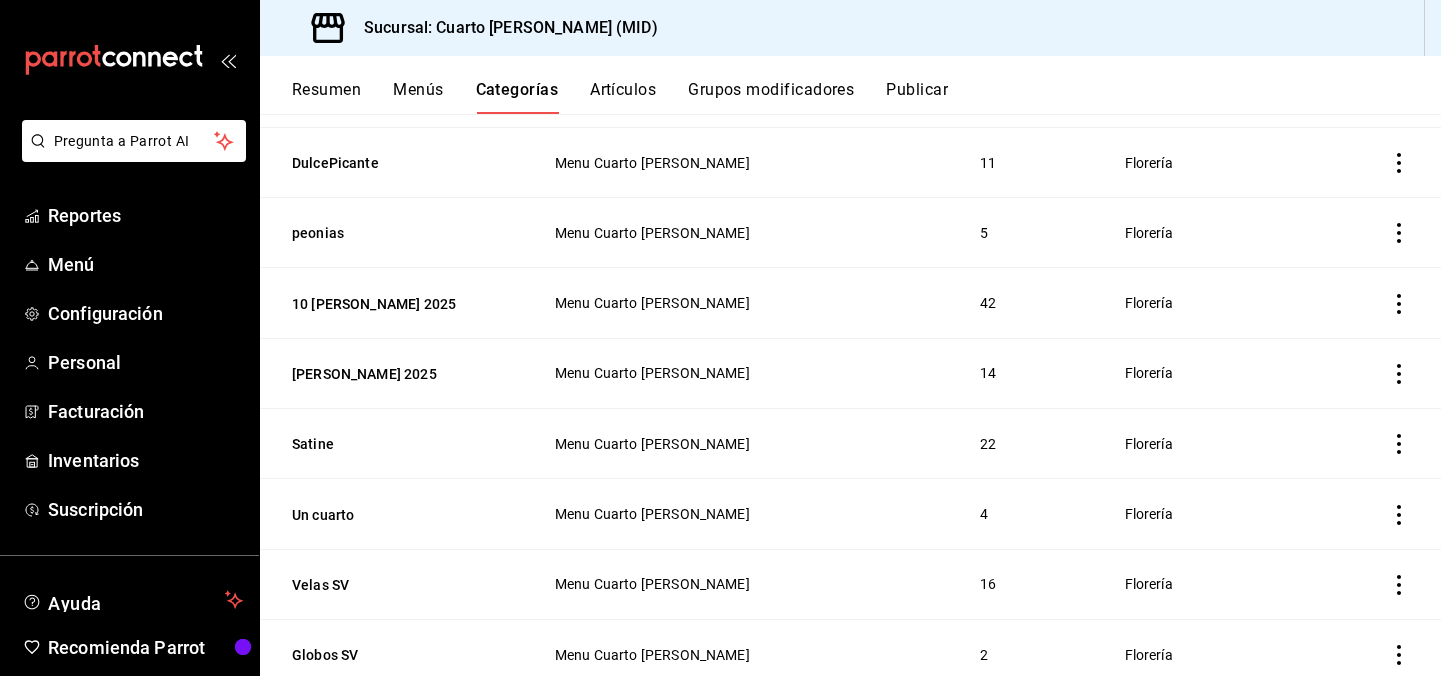 scroll, scrollTop: 413, scrollLeft: 0, axis: vertical 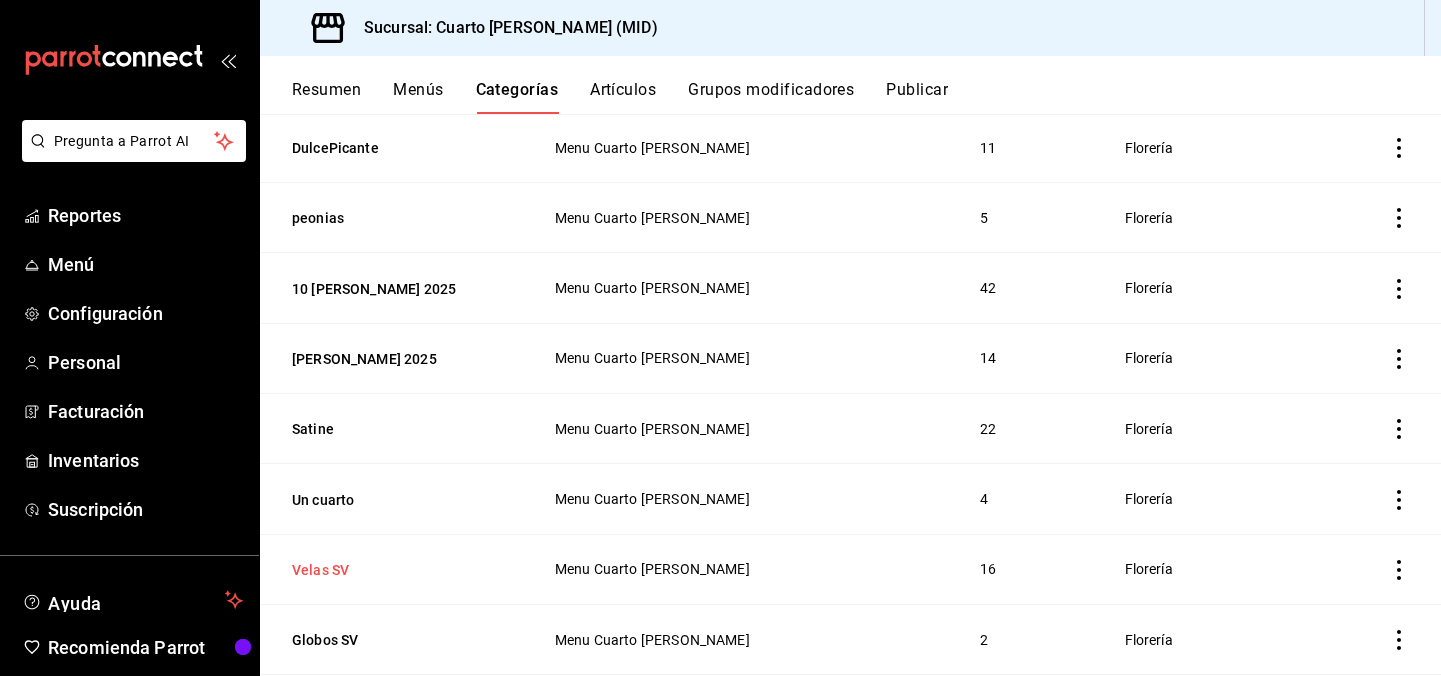 click on "Velas SV" at bounding box center [392, 570] 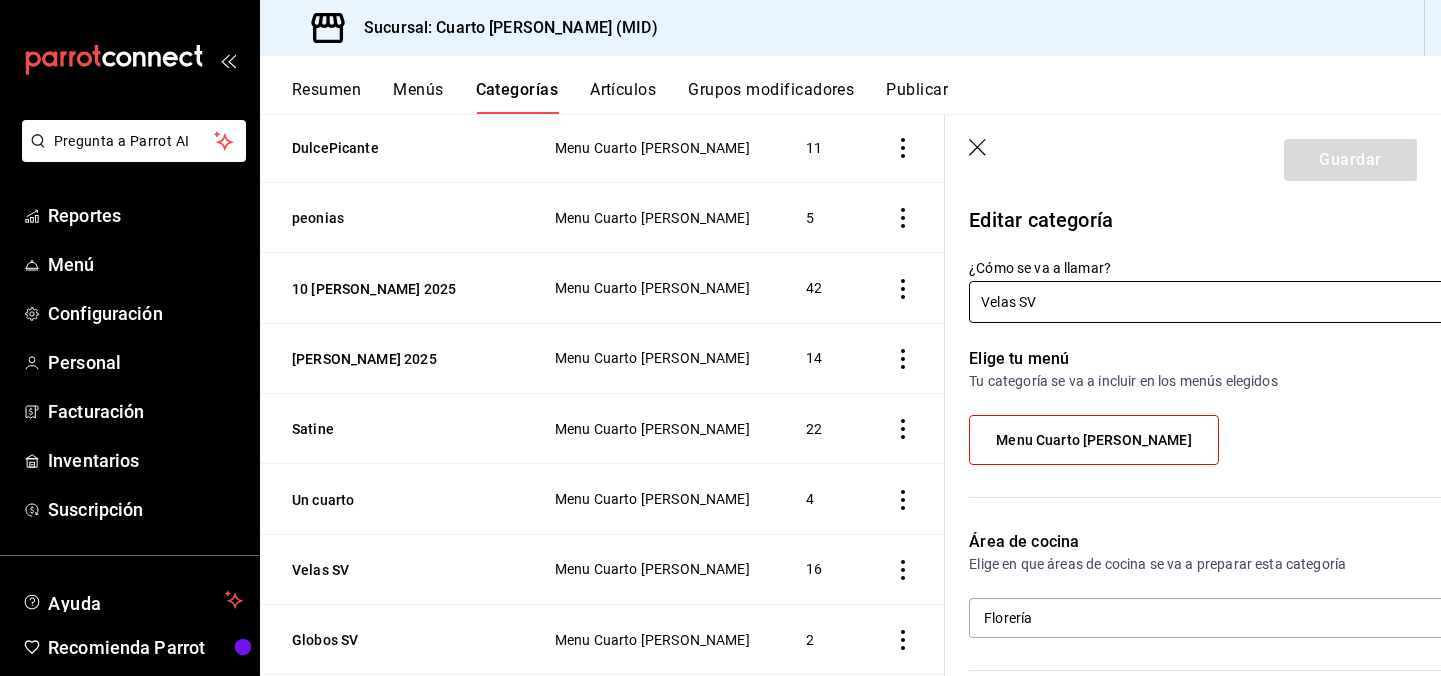 click 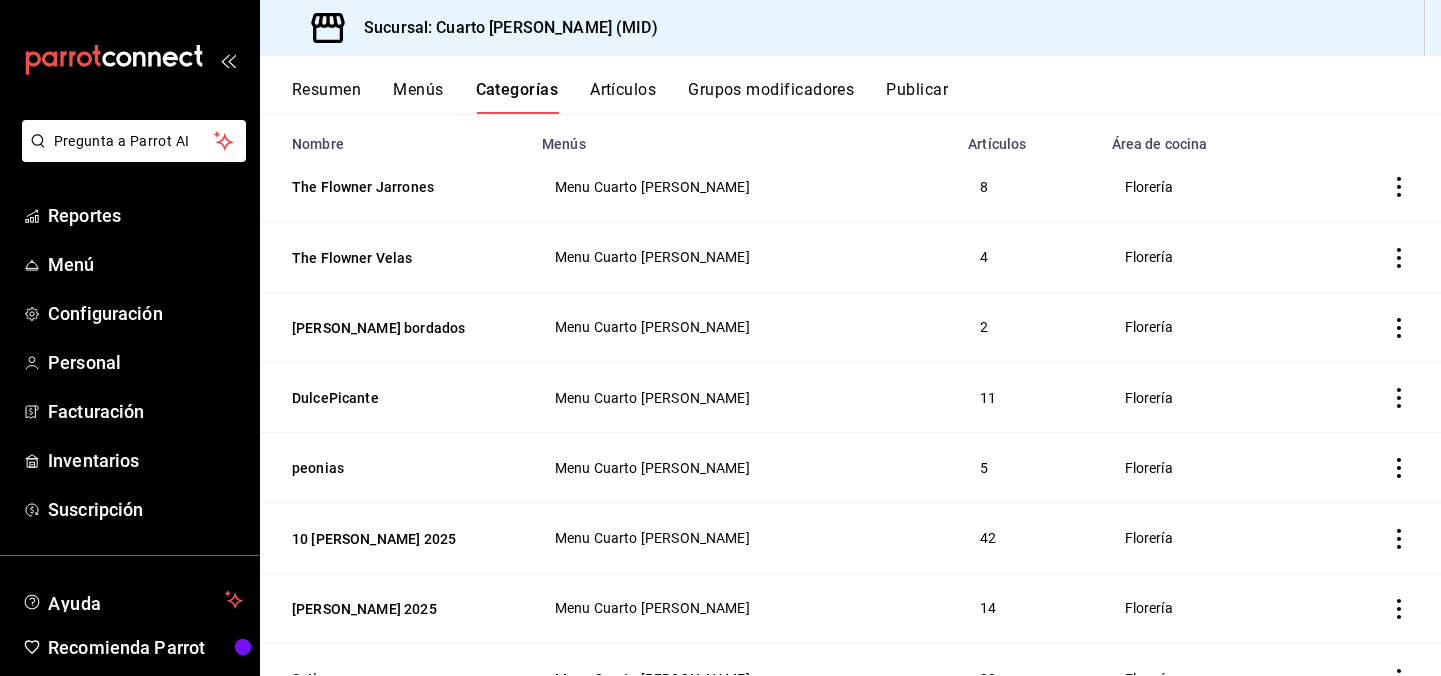 scroll, scrollTop: 0, scrollLeft: 0, axis: both 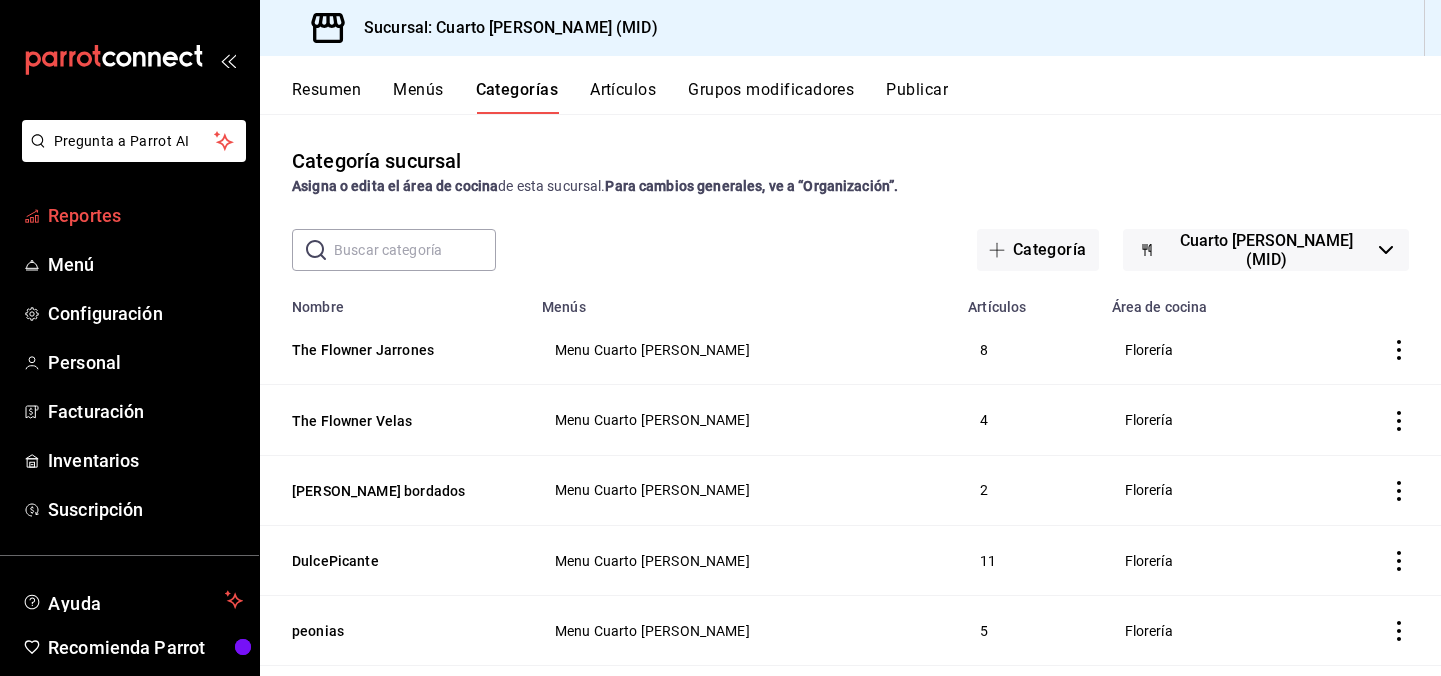 click on "Reportes" at bounding box center (129, 215) 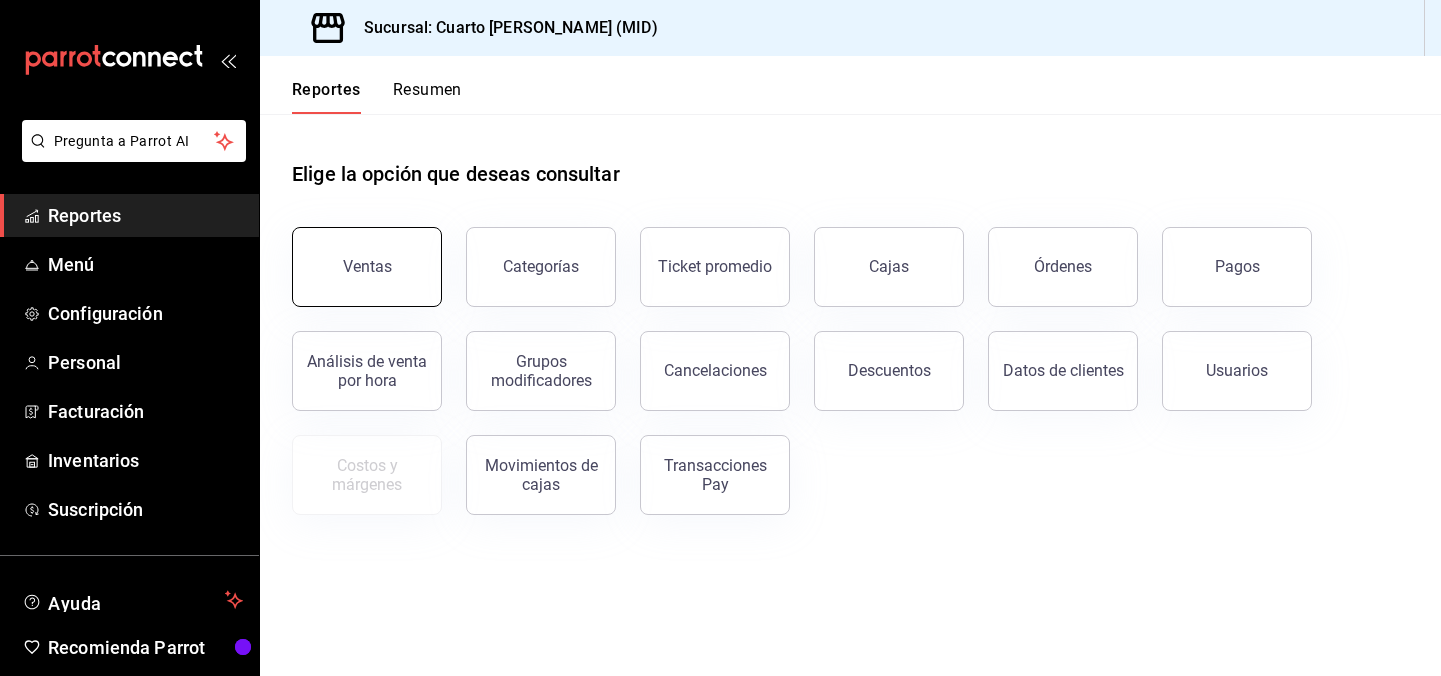 click on "Ventas" at bounding box center (367, 267) 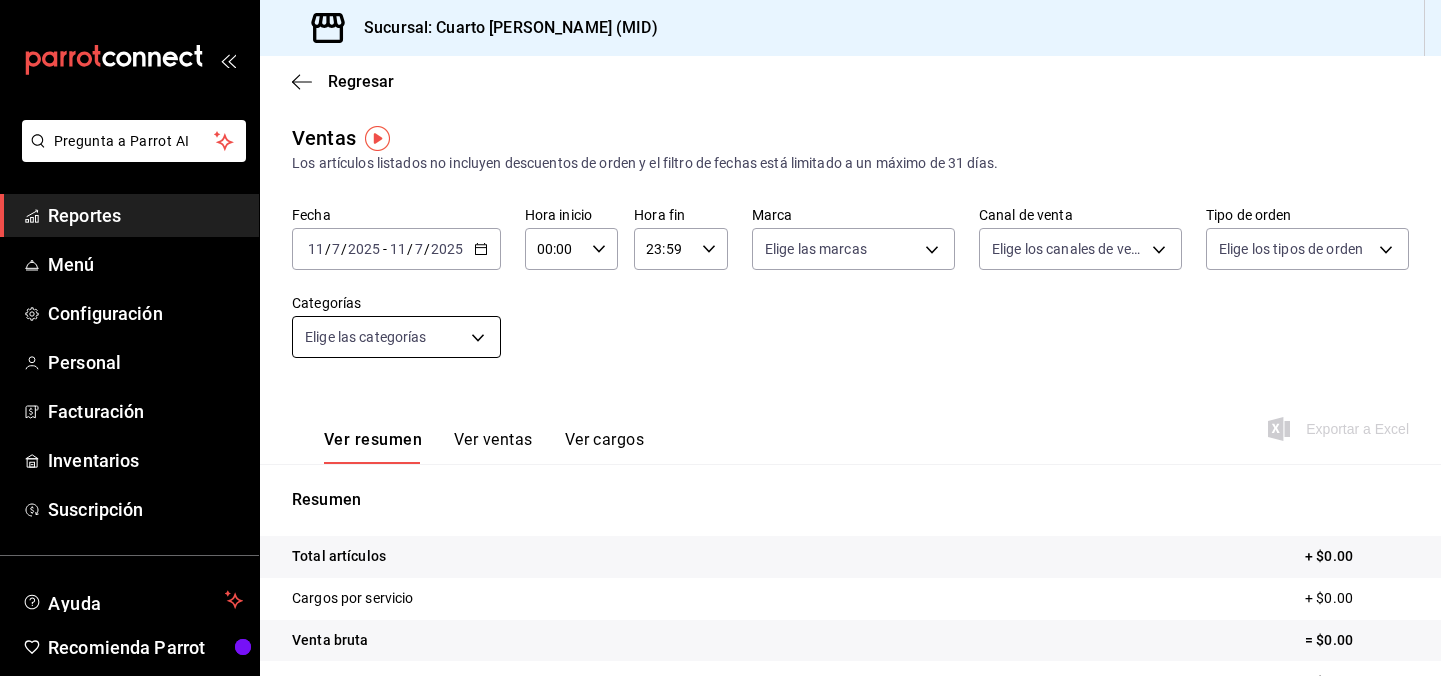 click on "Pregunta a Parrot AI Reportes   Menú   Configuración   Personal   Facturación   Inventarios   Suscripción   Ayuda Recomienda Parrot   [PERSON_NAME]   Sugerir nueva función   Sucursal: Cuarto [PERSON_NAME] (MID) Regresar Ventas Los artículos listados no incluyen descuentos de orden y el filtro de fechas está limitado a un máximo de 31 [PERSON_NAME]. Fecha [DATE] [DATE] - [DATE] [DATE] Hora inicio 00:00 Hora inicio Hora fin 23:59 Hora fin Marca Elige las marcas Canal de venta Elige los [PERSON_NAME] de venta Tipo de orden Elige los tipos de orden Categorías Elige las categorías Ver resumen Ver ventas Ver cargos Exportar a Excel Resumen Total artículos + $0.00 Cargos por servicio + $0.00 Venta bruta = $0.00 Descuentos totales - $0.00 Certificados de regalo - $0.00 Venta total = $0.00 Impuestos - $0.00 Venta [PERSON_NAME] = $0.00 GANA 1 MES GRATIS EN TU SUSCRIPCIÓN AQUÍ Ver video tutorial Ir a video Pregunta a Parrot AI Reportes   Menú   Configuración   Personal   Facturación   Inventarios     Ayuda" at bounding box center (720, 338) 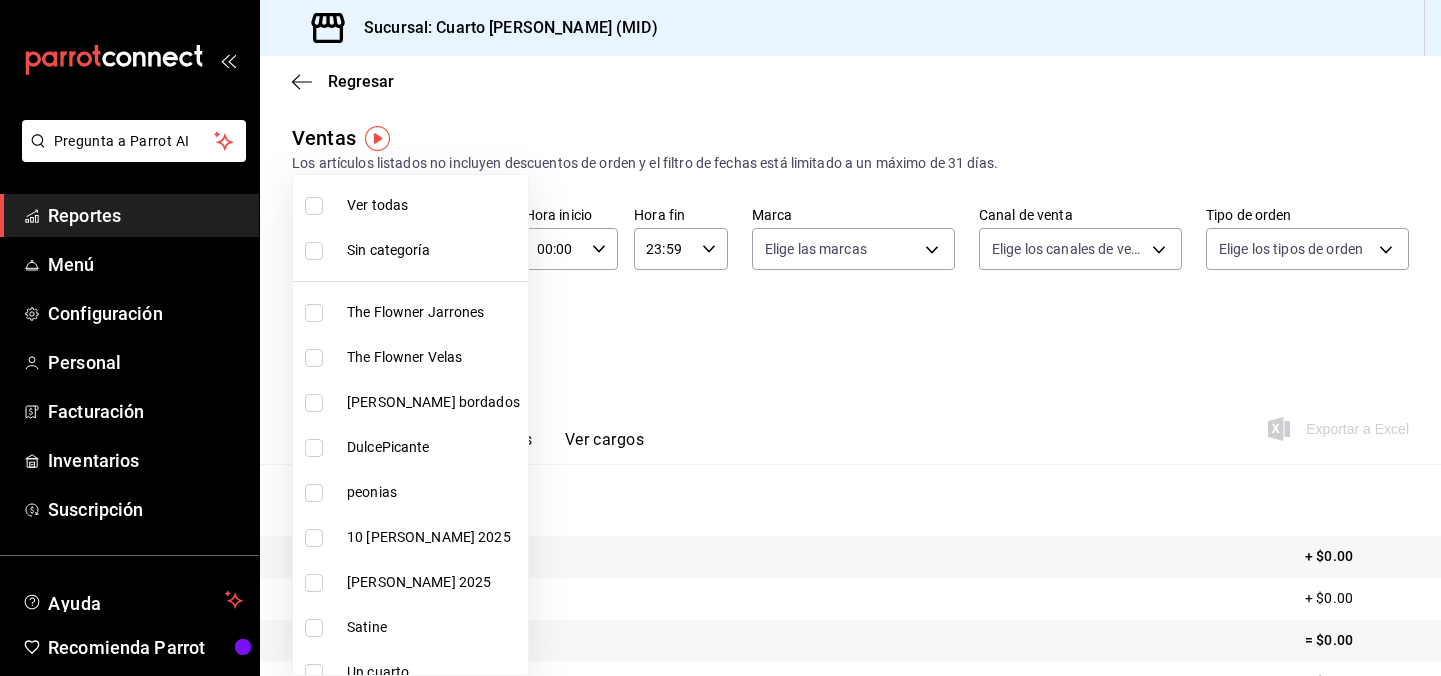 click at bounding box center [720, 338] 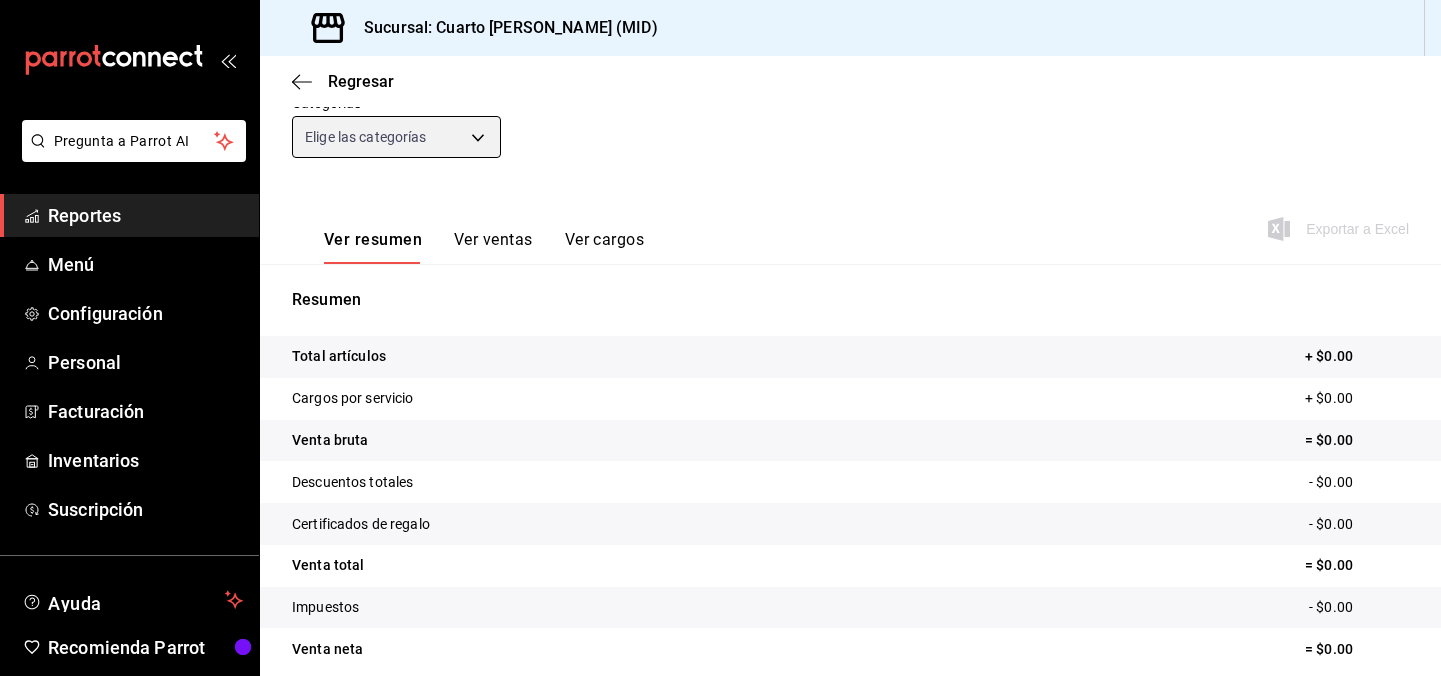 scroll, scrollTop: 213, scrollLeft: 0, axis: vertical 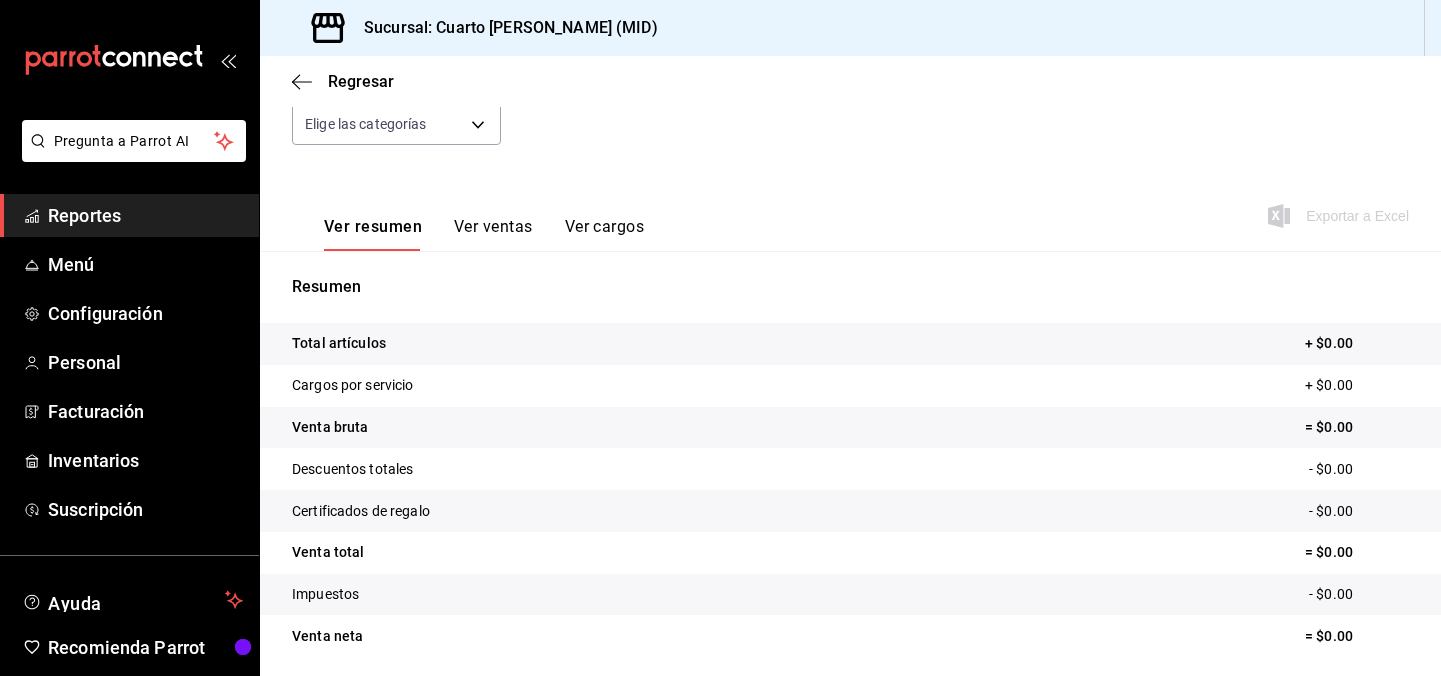 click on "Ver resumen Ver ventas Ver cargos" at bounding box center [484, 234] 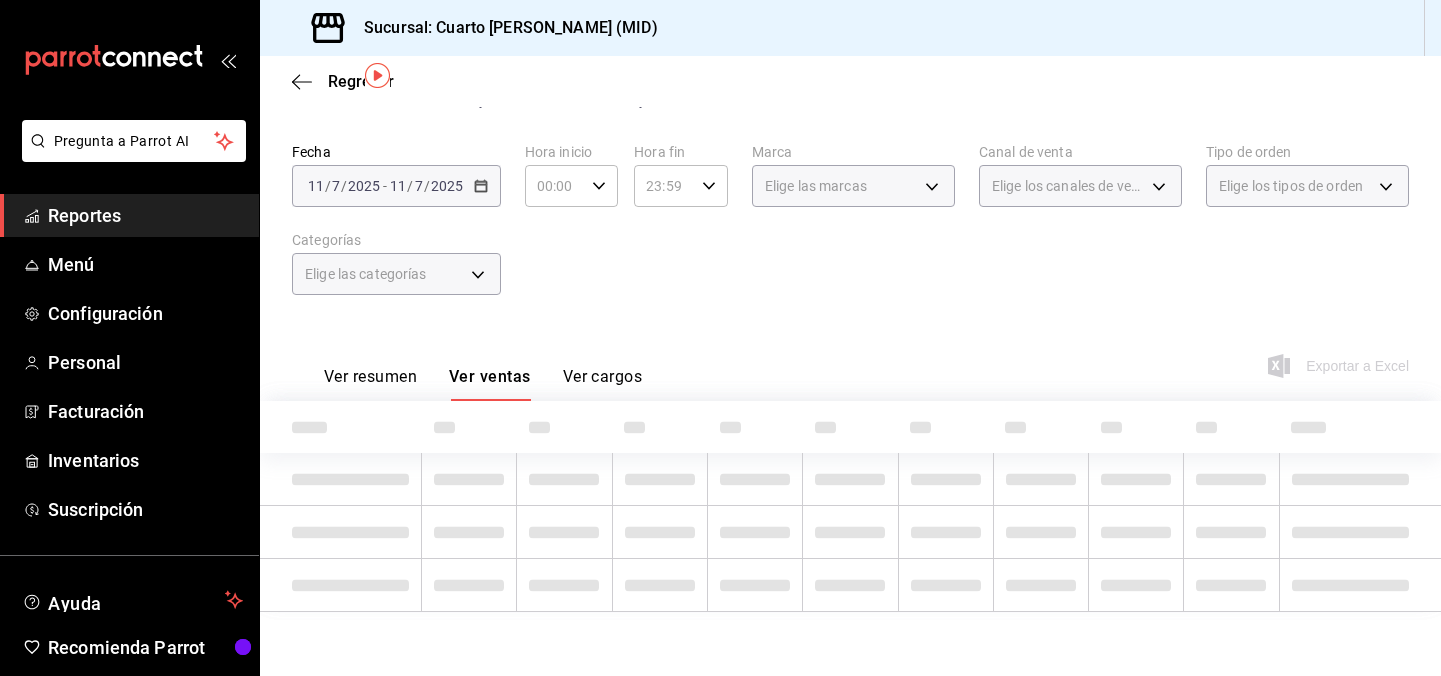scroll, scrollTop: 156, scrollLeft: 0, axis: vertical 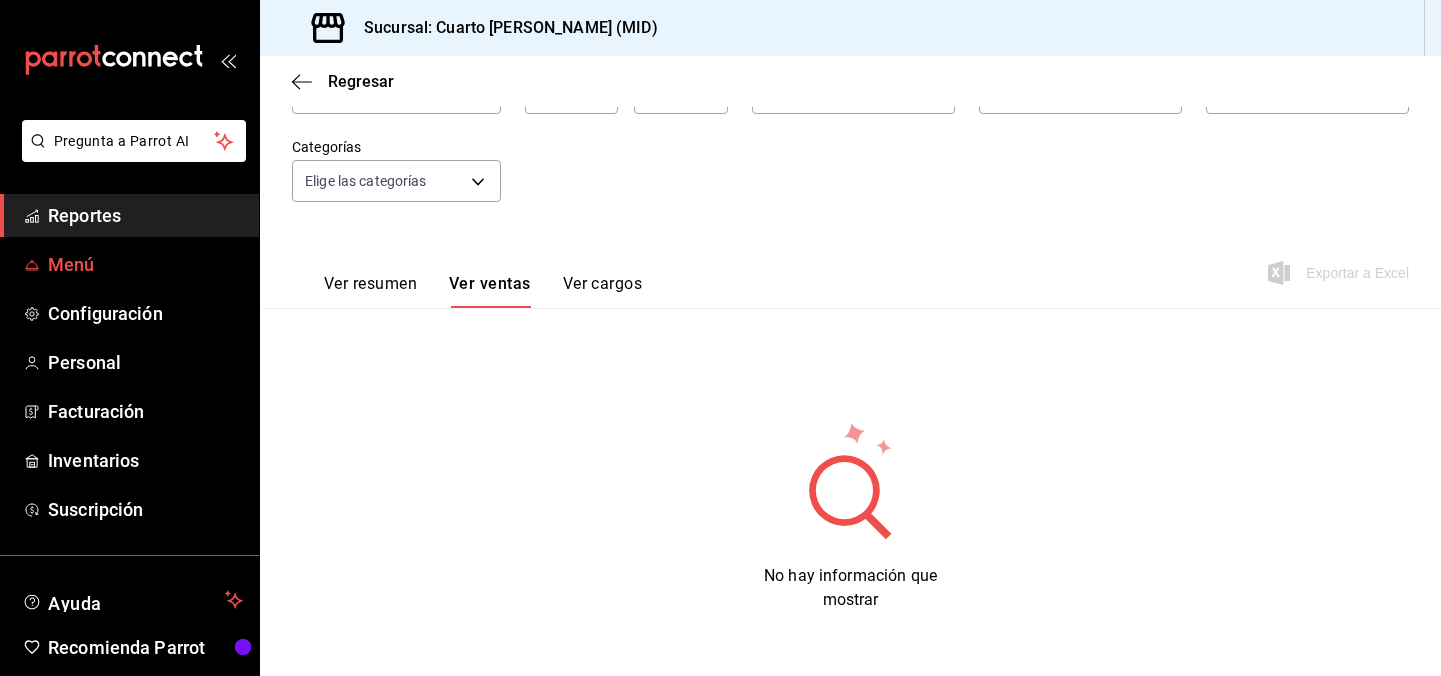 click on "Menú" at bounding box center [145, 264] 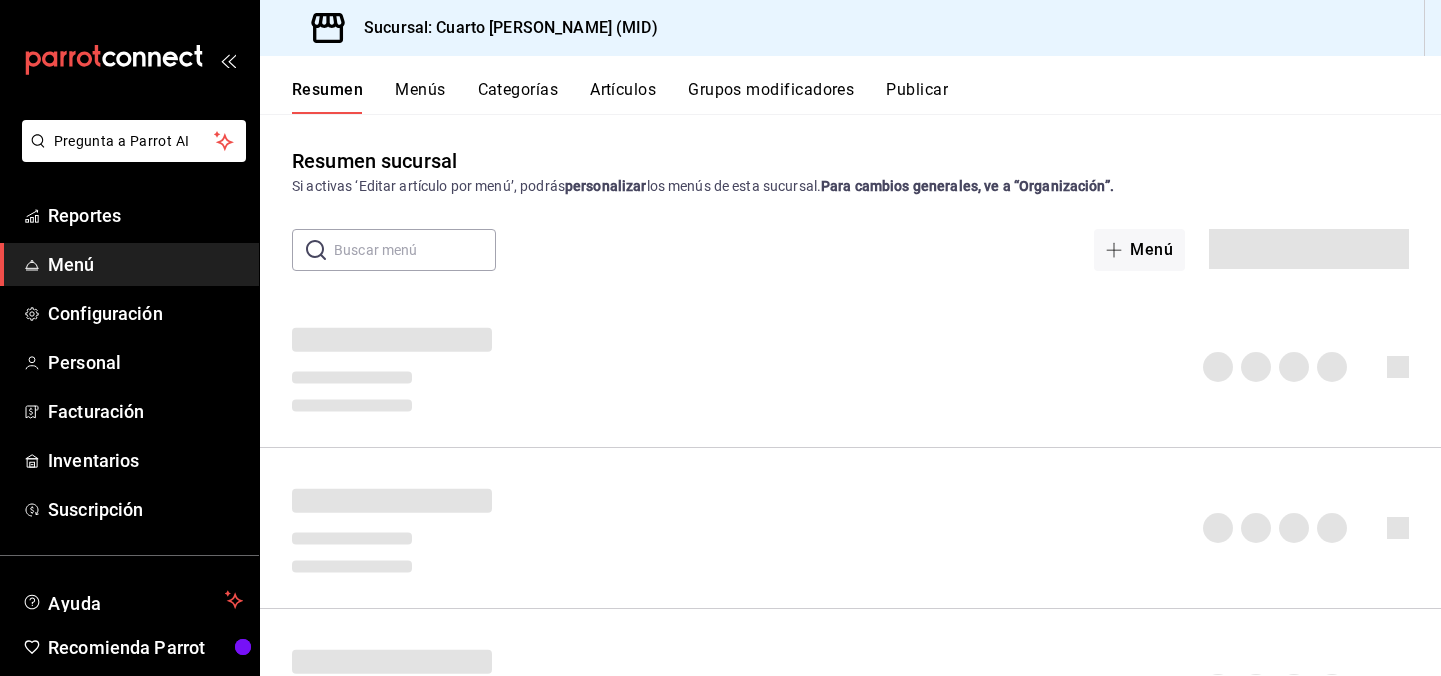 click on "Artículos" at bounding box center [623, 97] 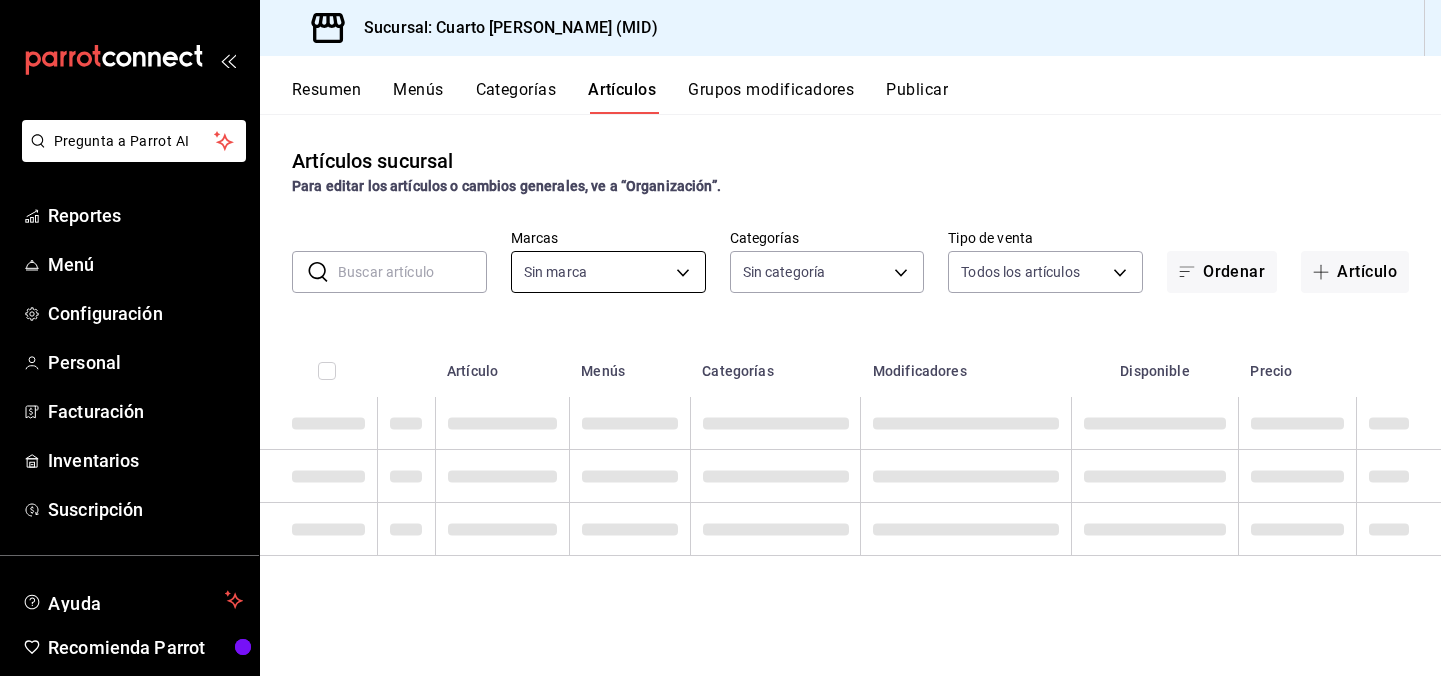 click on "Pregunta a Parrot AI Reportes   Menú   Configuración   Personal   Facturación   Inventarios   Suscripción   Ayuda Recomienda Parrot   [PERSON_NAME]   Sugerir nueva función   Sucursal: Cuarto [PERSON_NAME] (MID) Resumen Menús Categorías Artículos Grupos modificadores Publicar Artículos sucursal Para editar los artículos o cambios generales, ve a “Organización”. ​ ​ Marcas Sin marca Categorías Sin categoría Tipo de venta Todos los artículos ALL Ordenar Artículo Artículo Menús Categorías Modificadores Disponible Precio Guardar GANA 1 MES GRATIS EN TU SUSCRIPCIÓN AQUÍ ¿Recuerdas cómo empezó tu restaurante?
[PERSON_NAME] puedes ayudar a un colega a tener el mismo cambio que tú viviste.
Recomienda Parrot directamente desde tu Portal Administrador.
Es fácil y rápido.
🎁 Por cada restaurante que se una, ganas 1 mes gratis. Ver video tutorial Ir a video Pregunta a Parrot AI Reportes   Menú   Configuración   Personal   Facturación   Inventarios   Suscripción   Ayuda Recomienda Parrot" at bounding box center (720, 338) 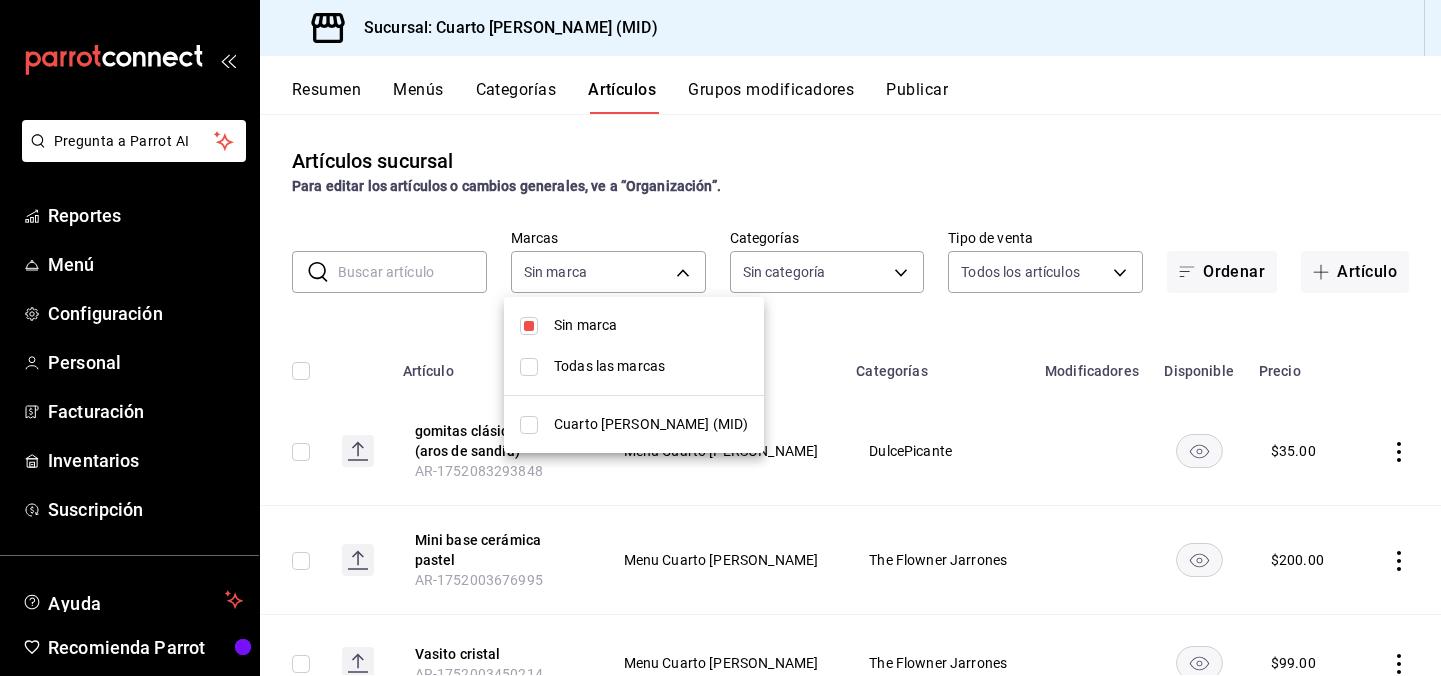 checkbox on "false" 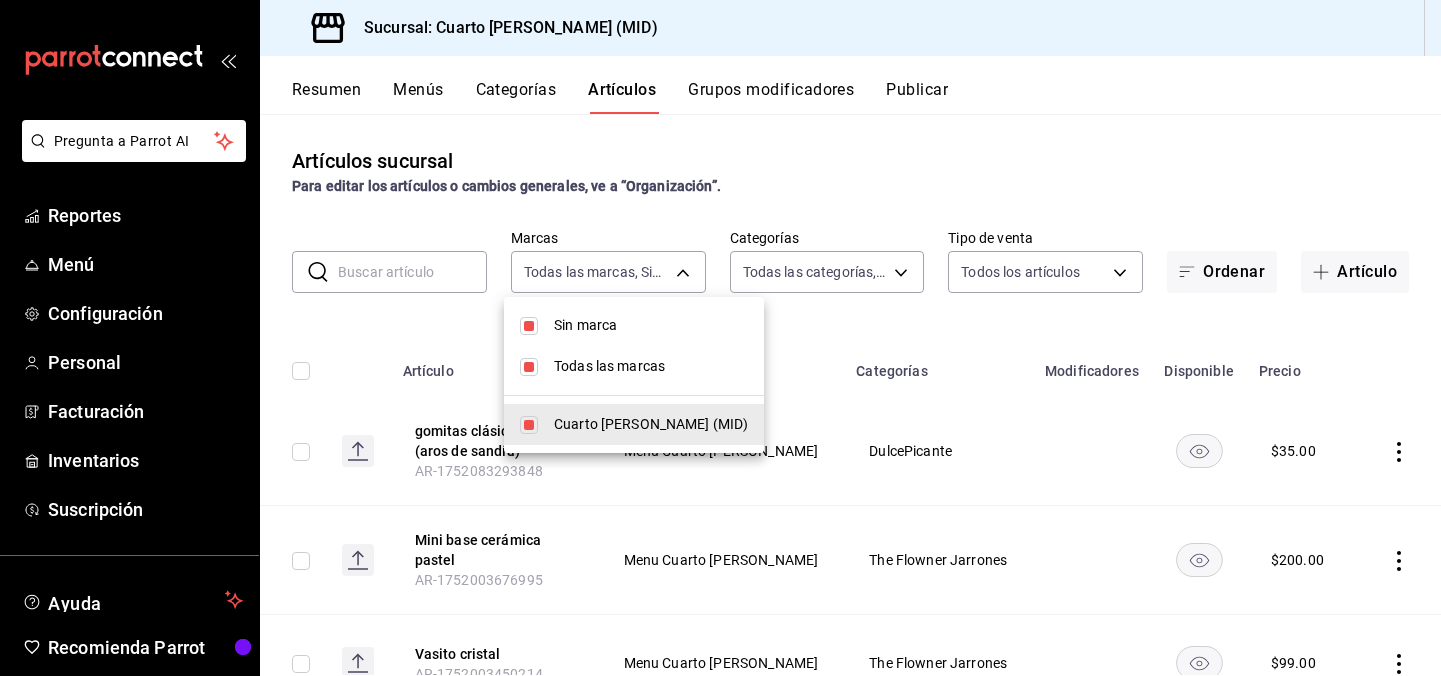 type on "fbcc02f7-780f-4b38-be15-3b9f1ddd6957" 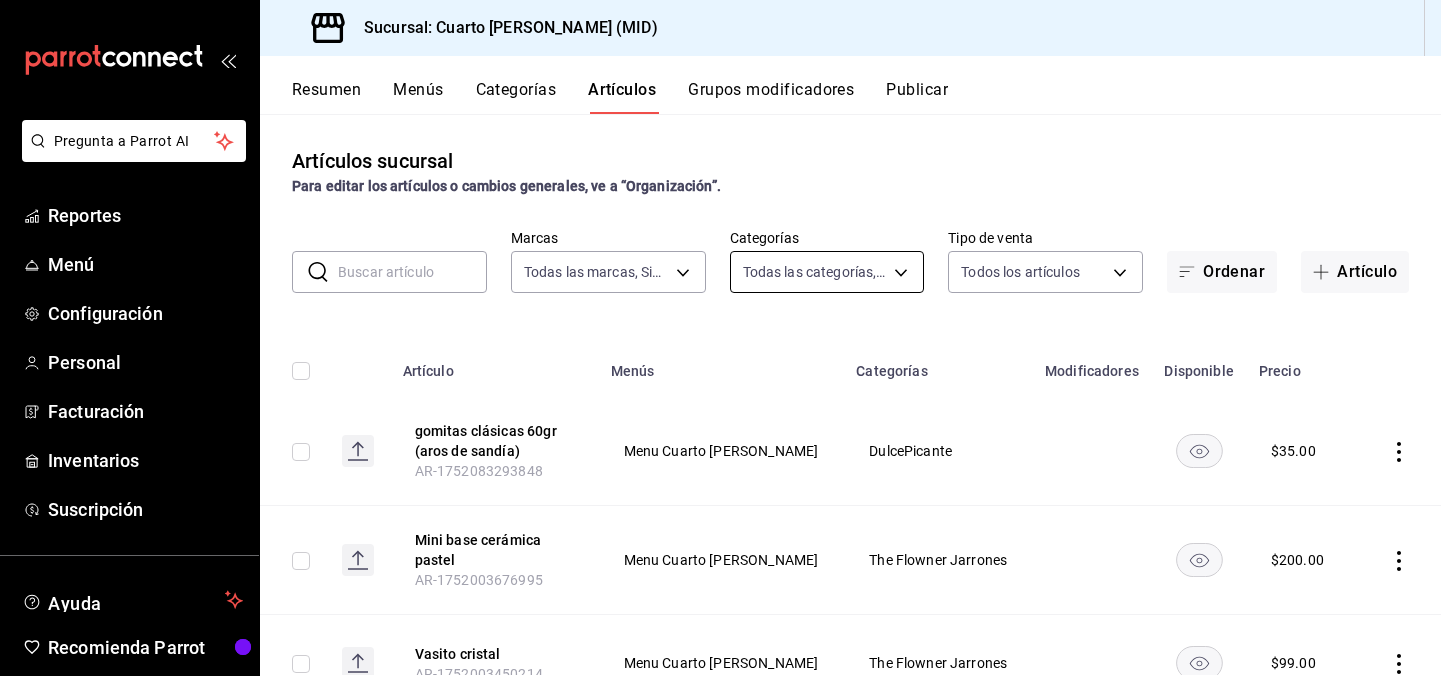 click on "Pregunta a Parrot AI Reportes   Menú   Configuración   Personal   Facturación   Inventarios   Suscripción   Ayuda Recomienda Parrot   [PERSON_NAME]   Sugerir nueva función   Sucursal: Cuarto [PERSON_NAME] (MID) Resumen Menús Categorías Artículos Grupos modificadores Publicar Artículos sucursal Para editar los artículos o cambios generales, ve a “Organización”. ​ ​ Marcas Todas las marcas, Sin marca fbcc02f7-780f-4b38-be15-3b9f1ddd6957 Categorías Todas las categorías, Sin categoría Tipo de venta Todos los artículos ALL Ordenar Artículo Artículo Menús Categorías Modificadores Disponible Precio gomitas clásicas 60gr (aros de sandía) AR-1752083293848 Menu Cuarto [PERSON_NAME] DulcePicante $ 35.00 Mini base cerámica pastel AR-1752003676995 Menu Cuarto [PERSON_NAME] The Flowner Jarrones $ 200.00 Vasito cristal AR-1752003450214 Menu Cuarto [PERSON_NAME] The Flowner Jarrones $ 99.00 Base barro gris AR-1752003410866 Menu Cuarto [PERSON_NAME] The Flowner Jarrones $ 490.00 Base mármol arena AR-1752003272541 $" at bounding box center (720, 338) 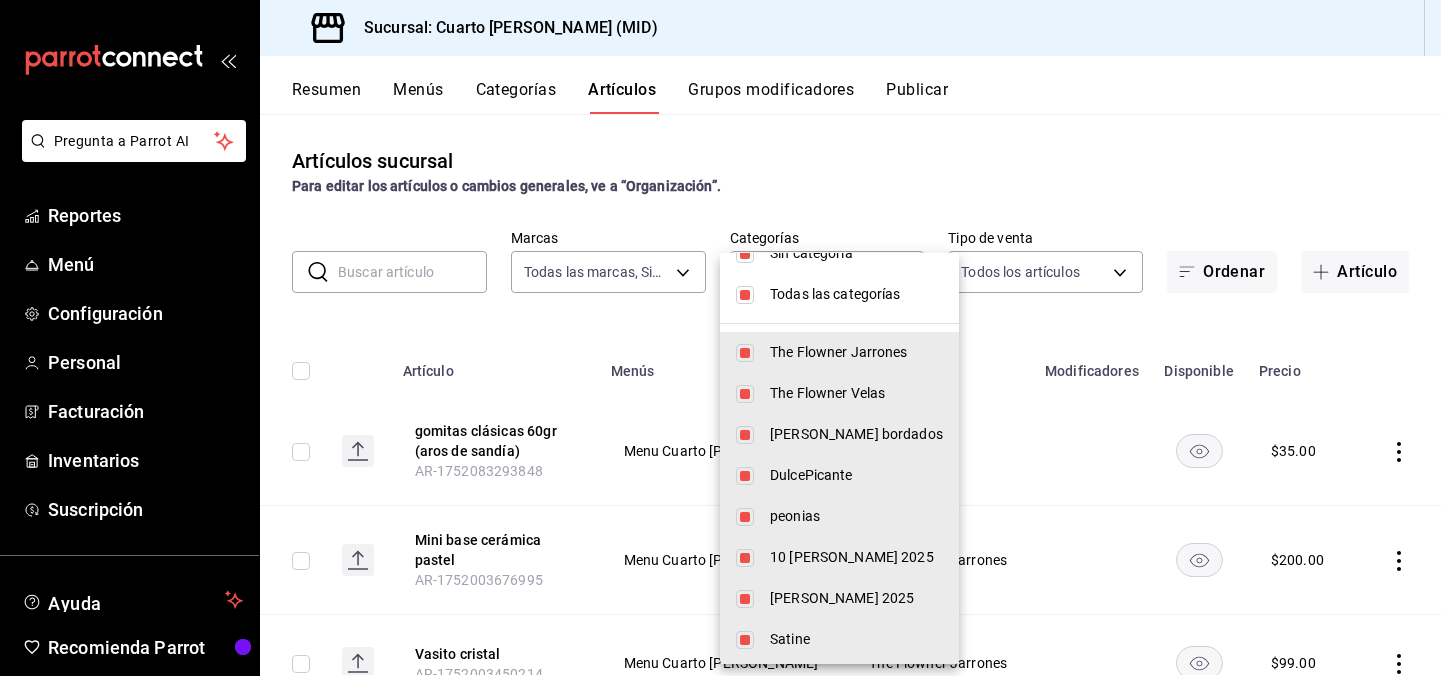 scroll, scrollTop: 0, scrollLeft: 0, axis: both 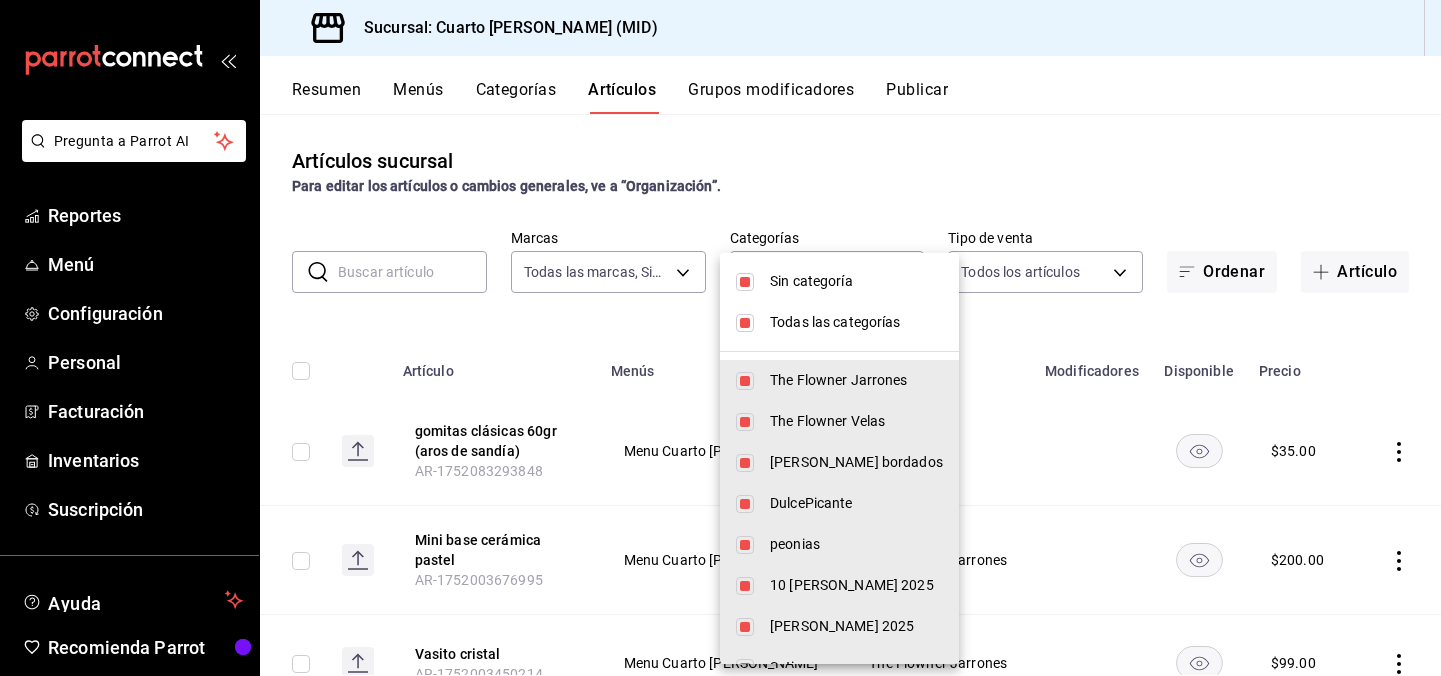 click at bounding box center [745, 323] 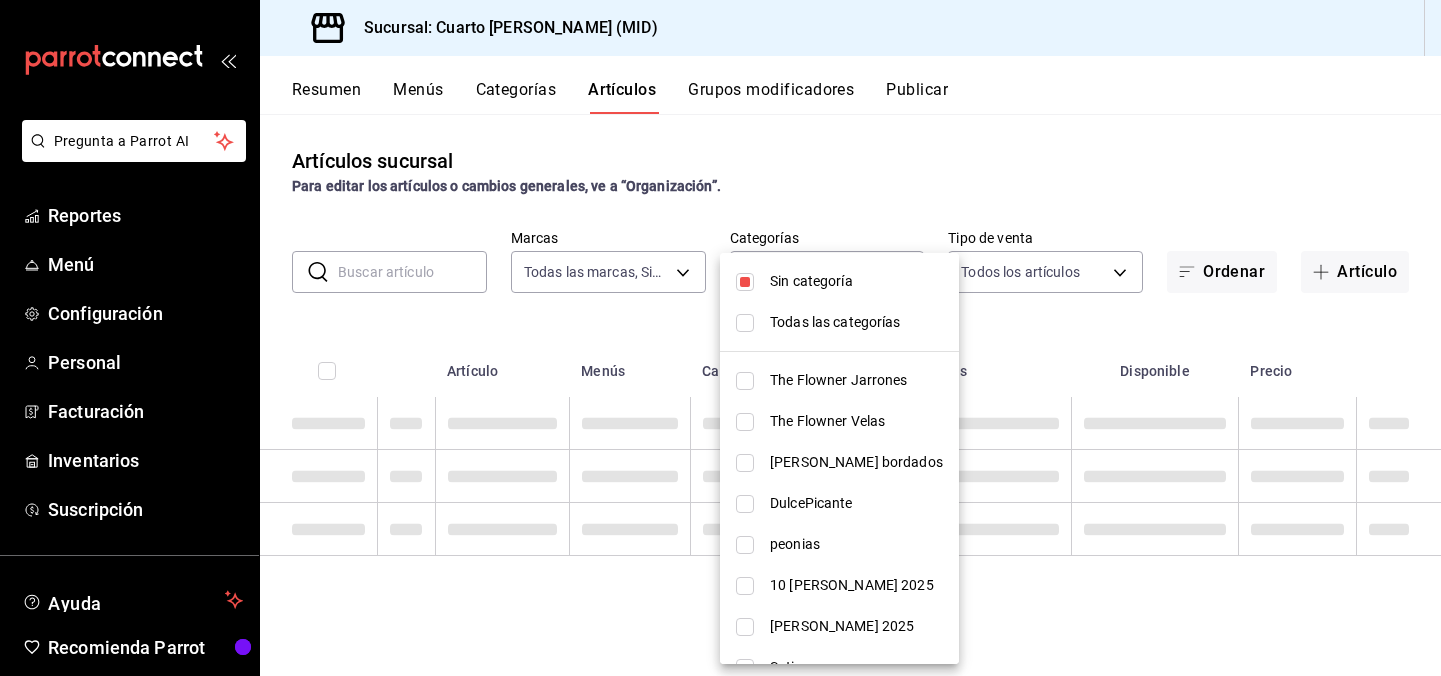 type 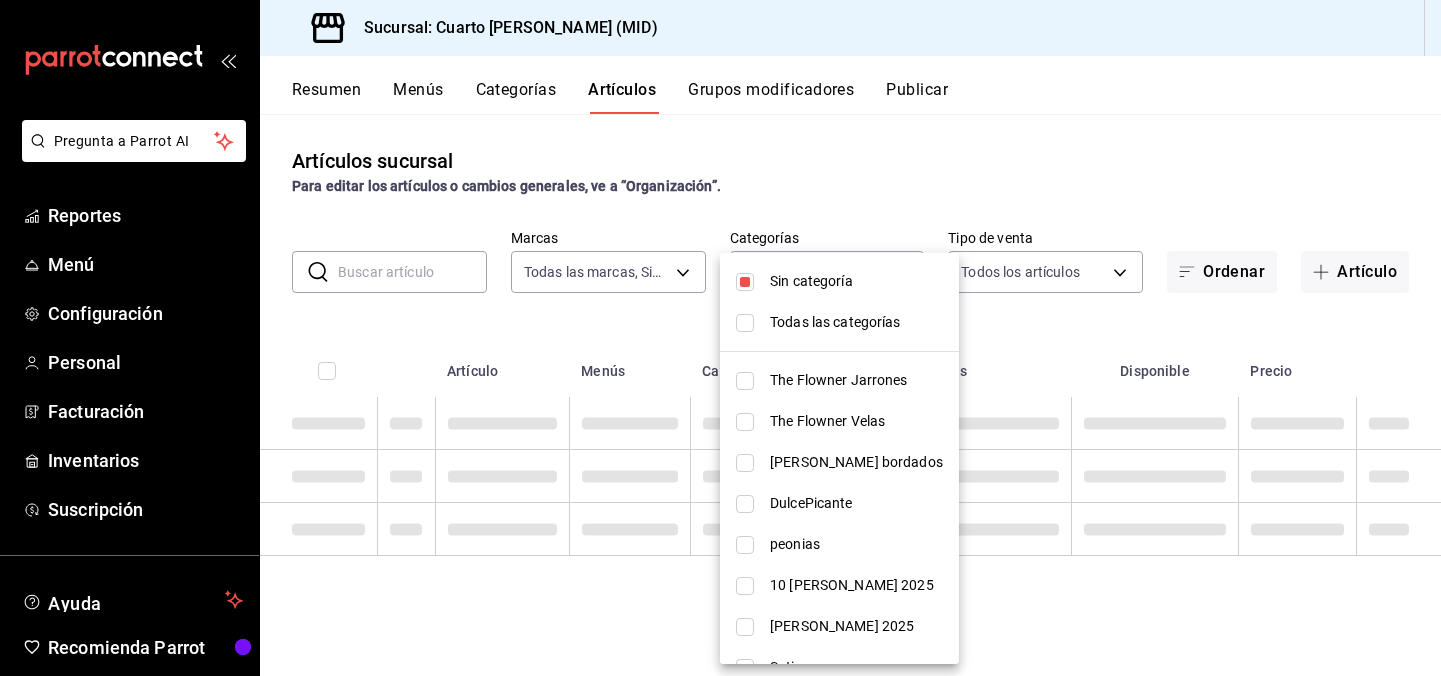 checkbox on "false" 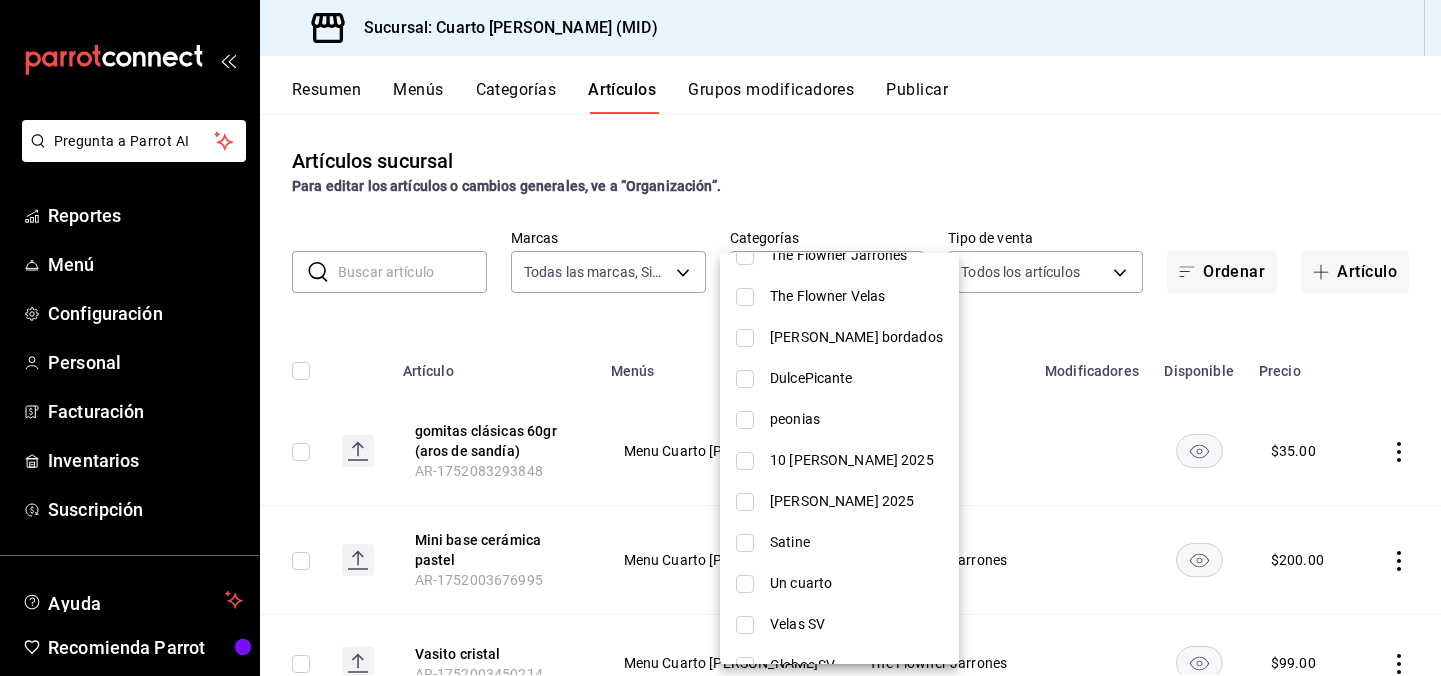 scroll, scrollTop: 143, scrollLeft: 0, axis: vertical 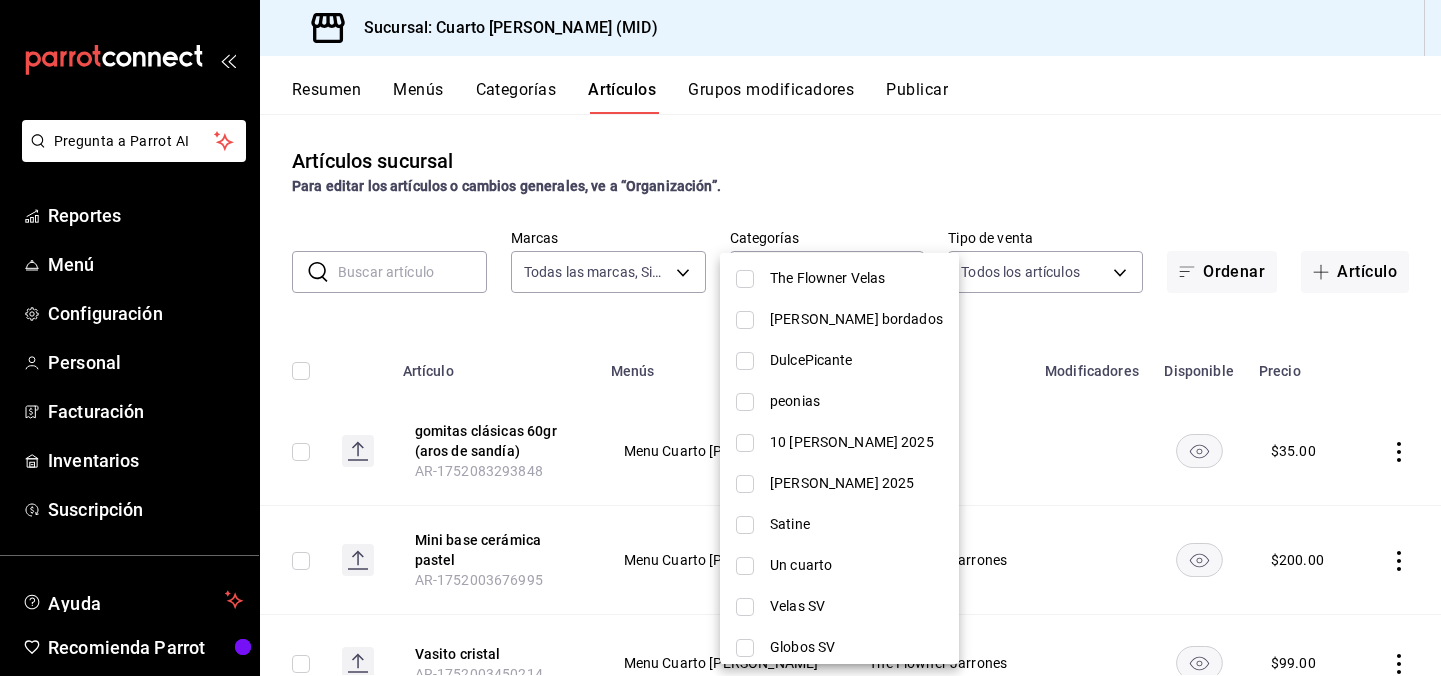 click at bounding box center (745, 607) 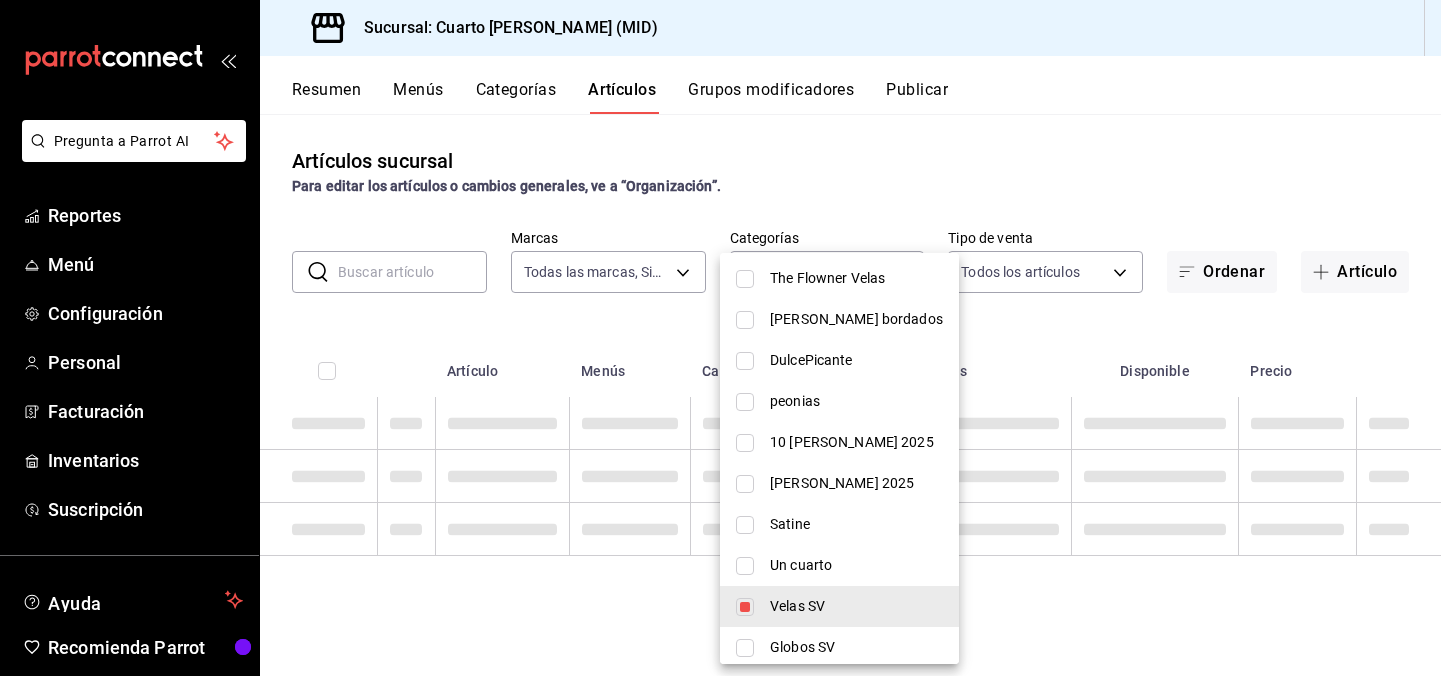 type on "475bec9e-f269-4d36-8eaf-0e081e1a2884" 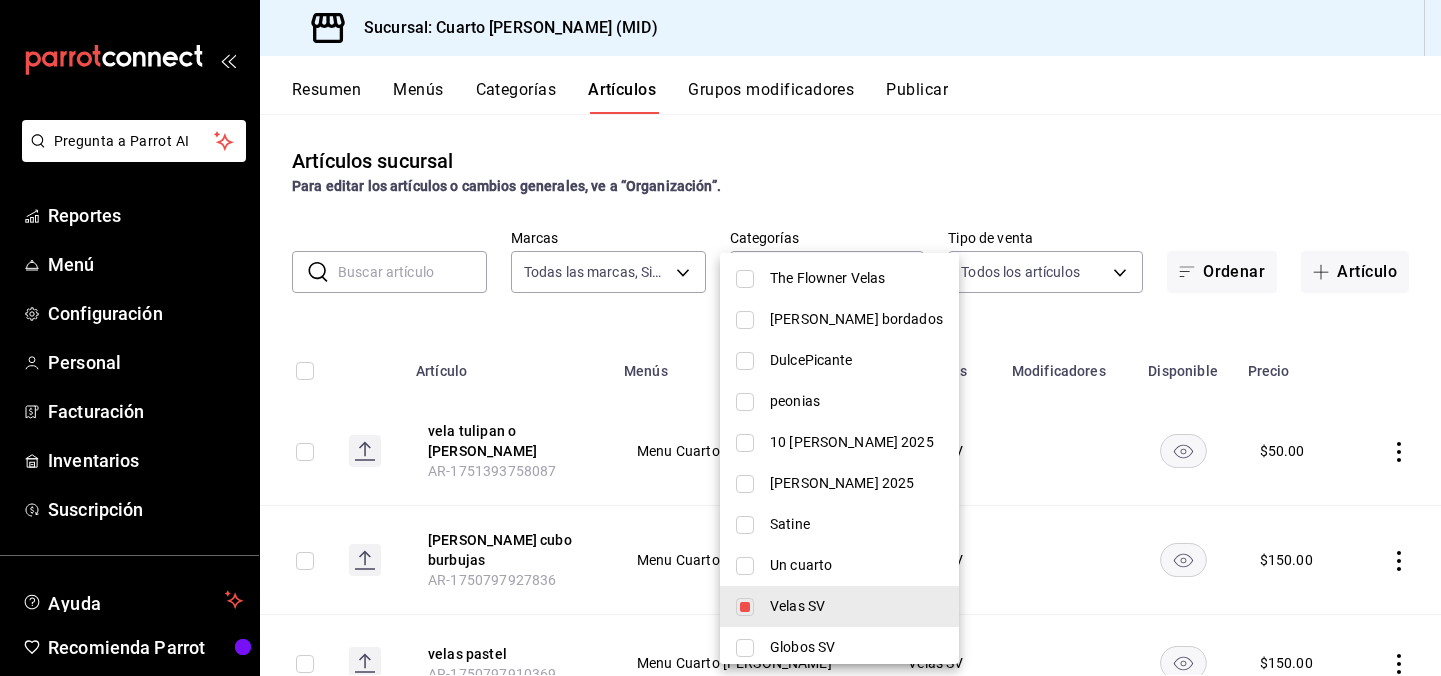 click at bounding box center [720, 338] 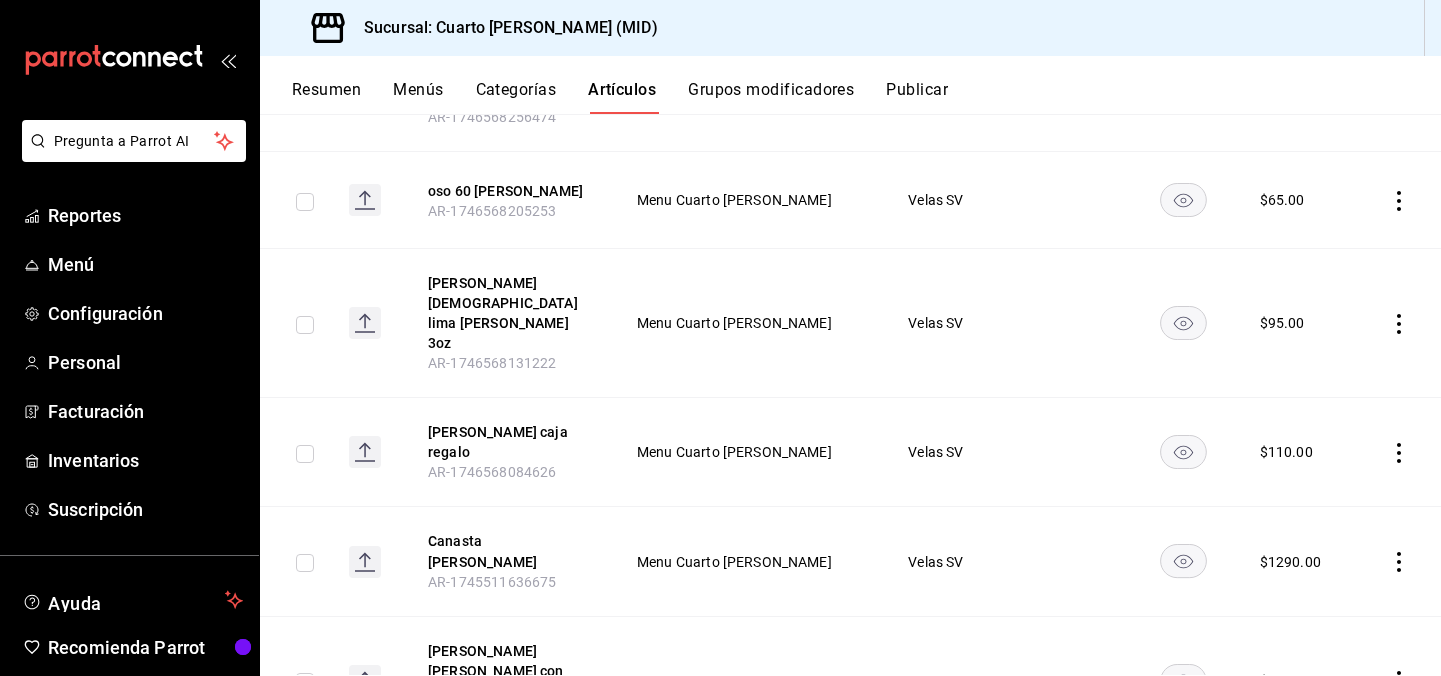 scroll, scrollTop: 1369, scrollLeft: 0, axis: vertical 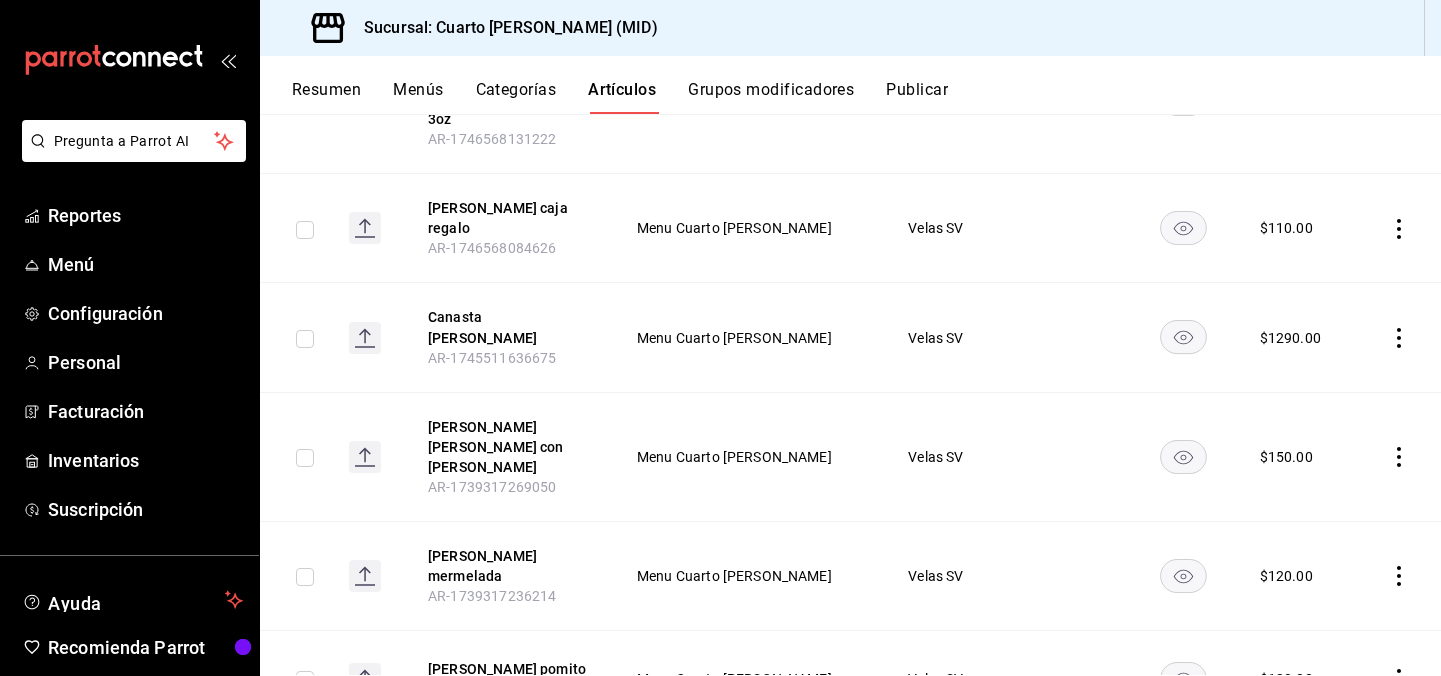 click 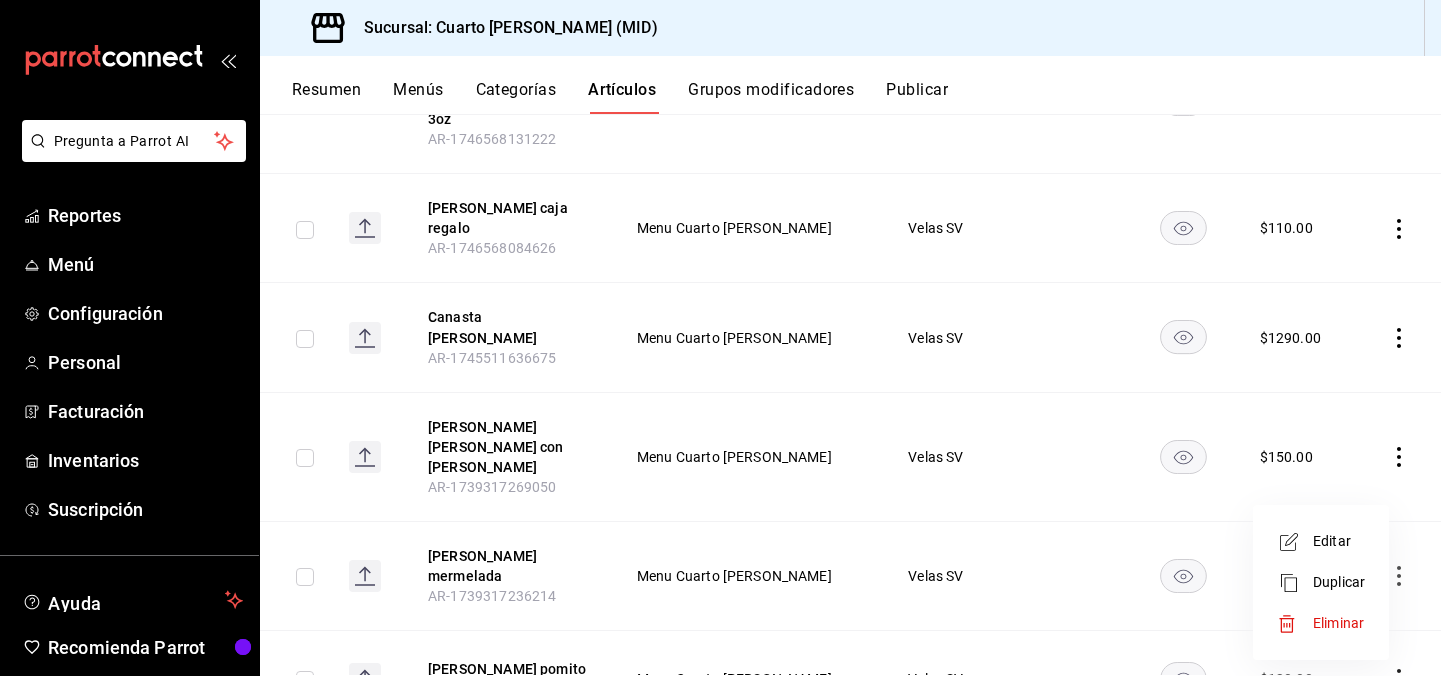 click on "Eliminar" at bounding box center [1338, 623] 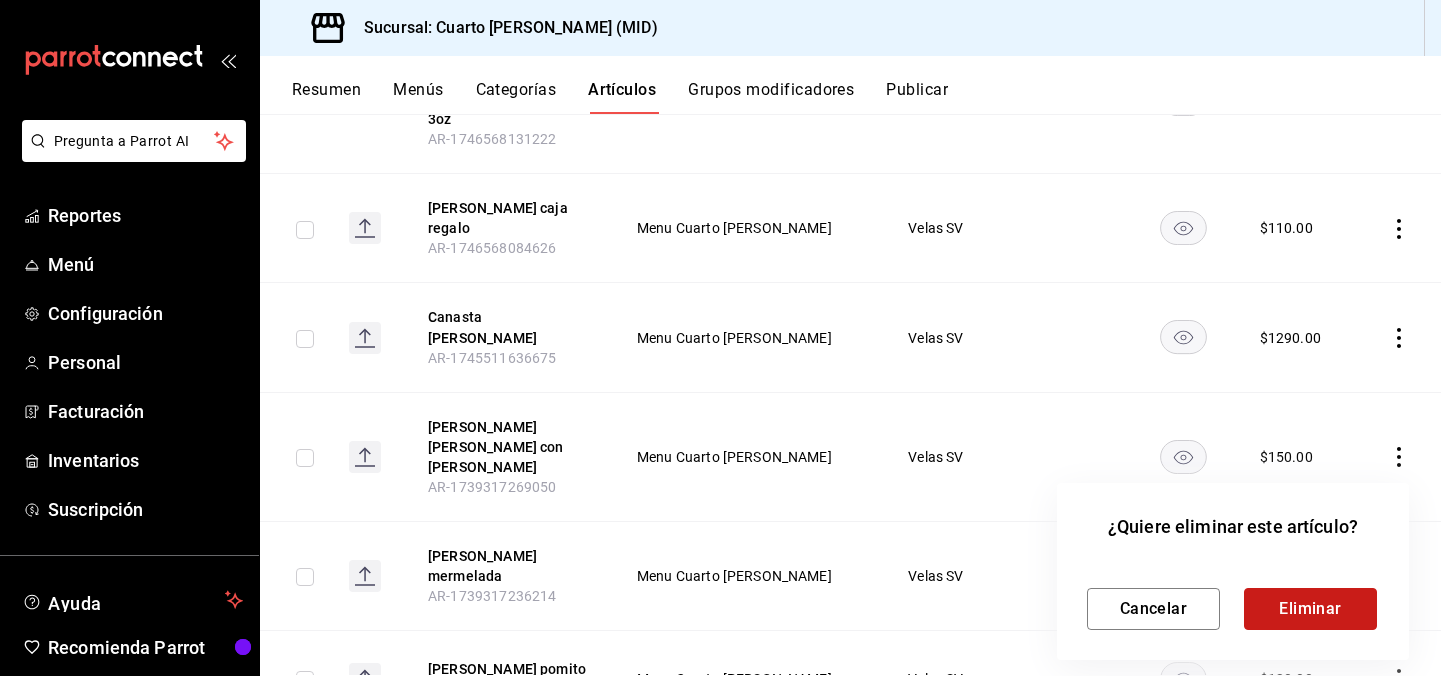click on "Eliminar" at bounding box center [1310, 609] 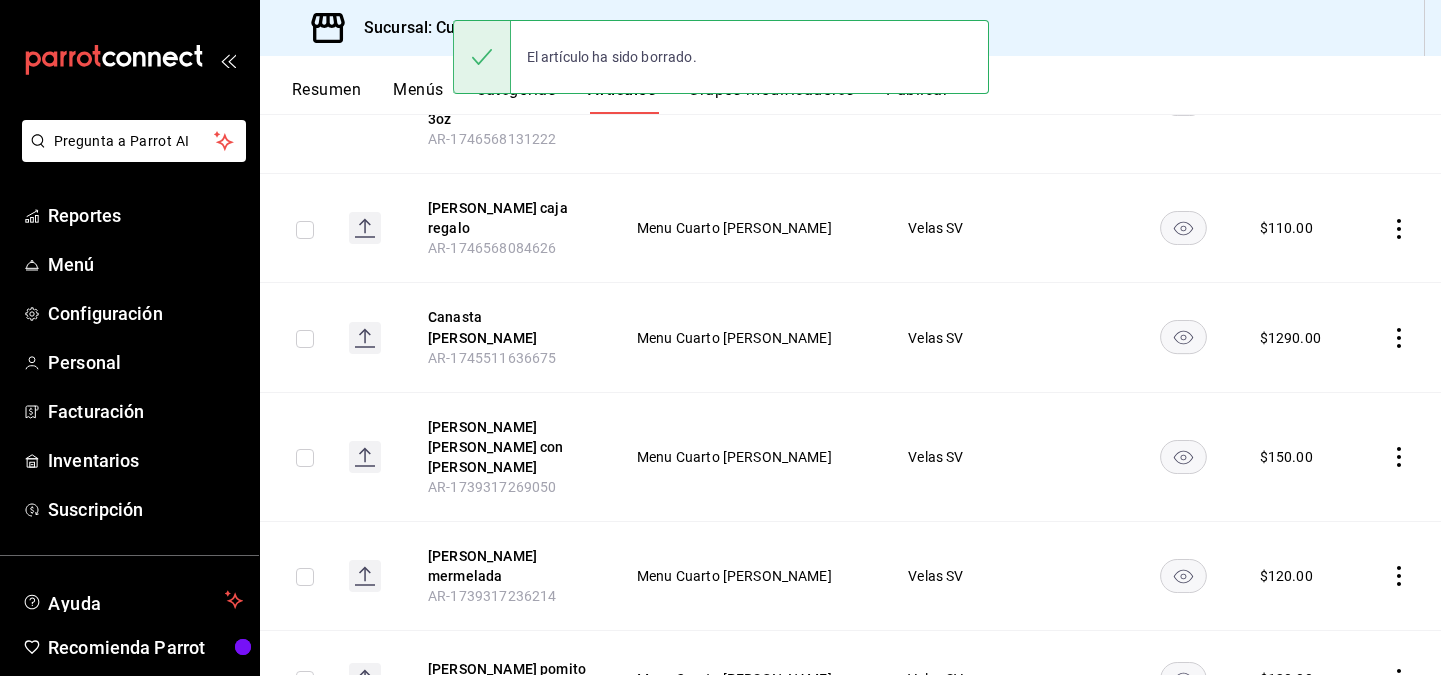 scroll, scrollTop: 1272, scrollLeft: 0, axis: vertical 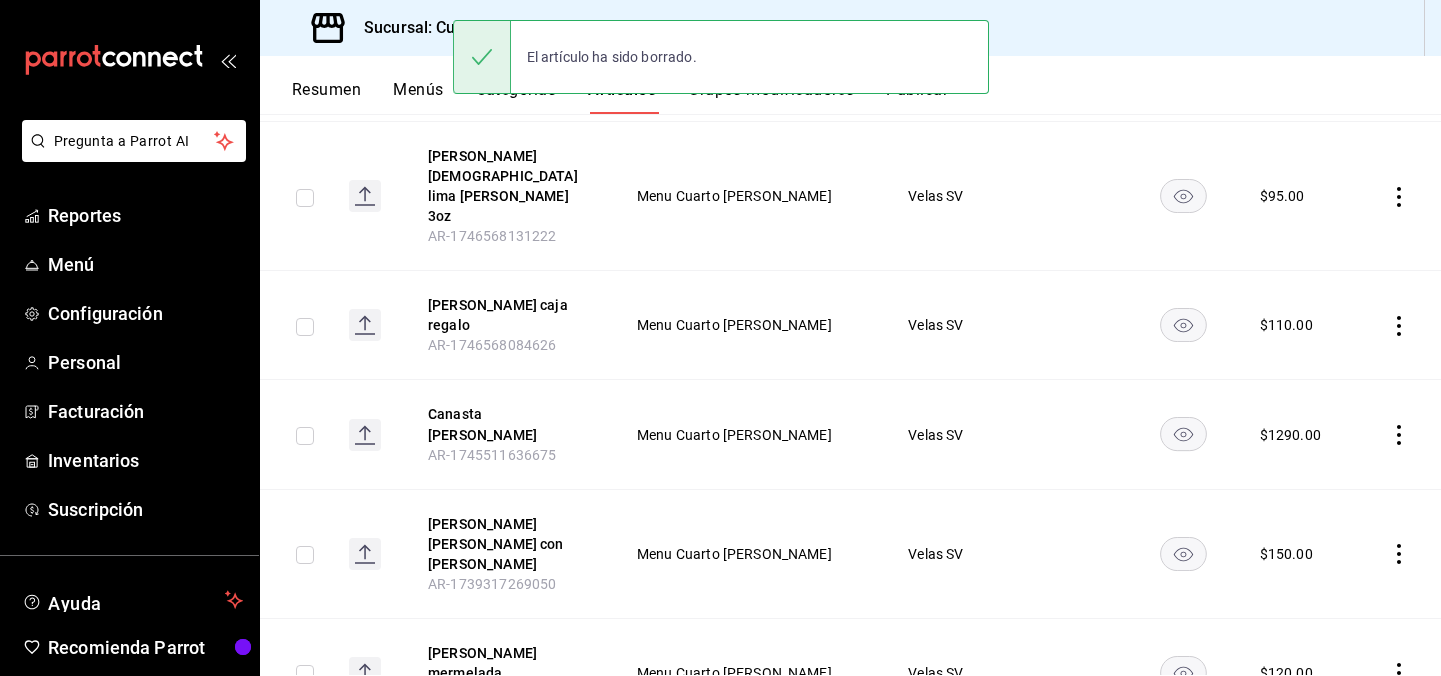 click 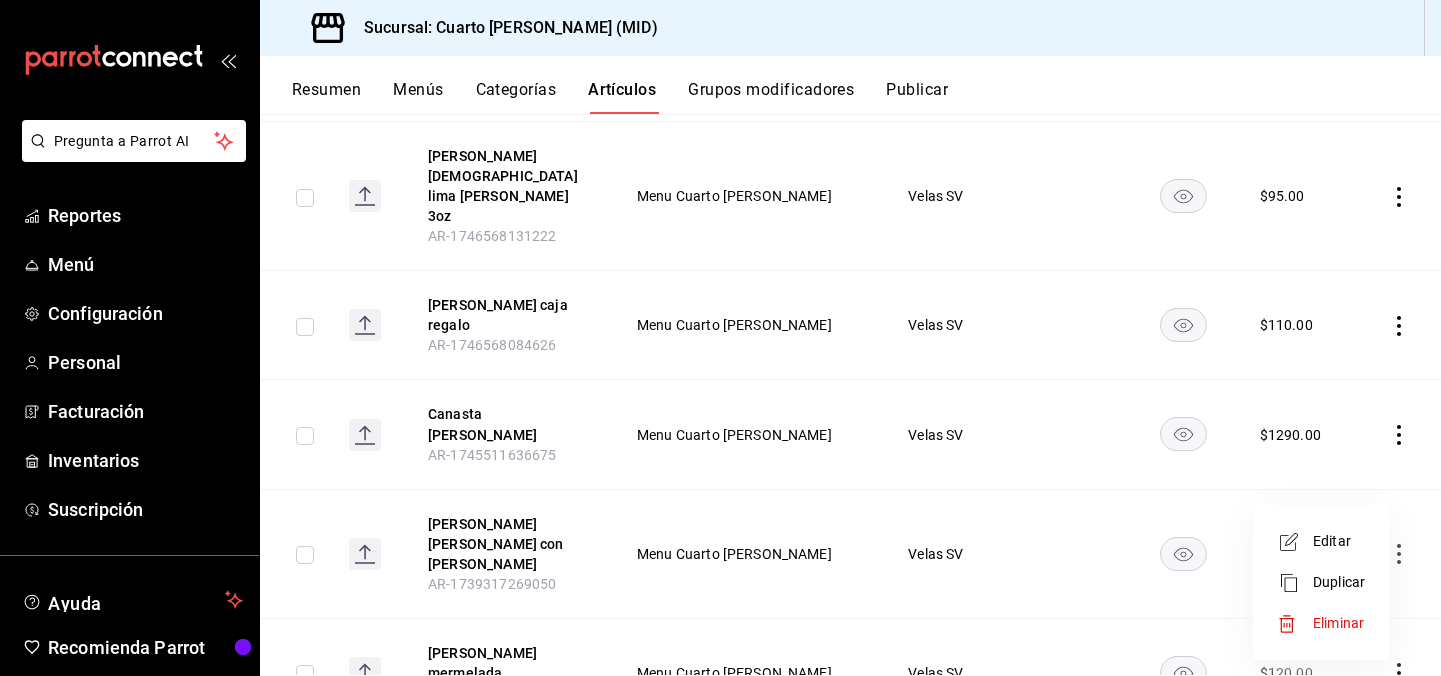 click on "Eliminar" at bounding box center (1338, 623) 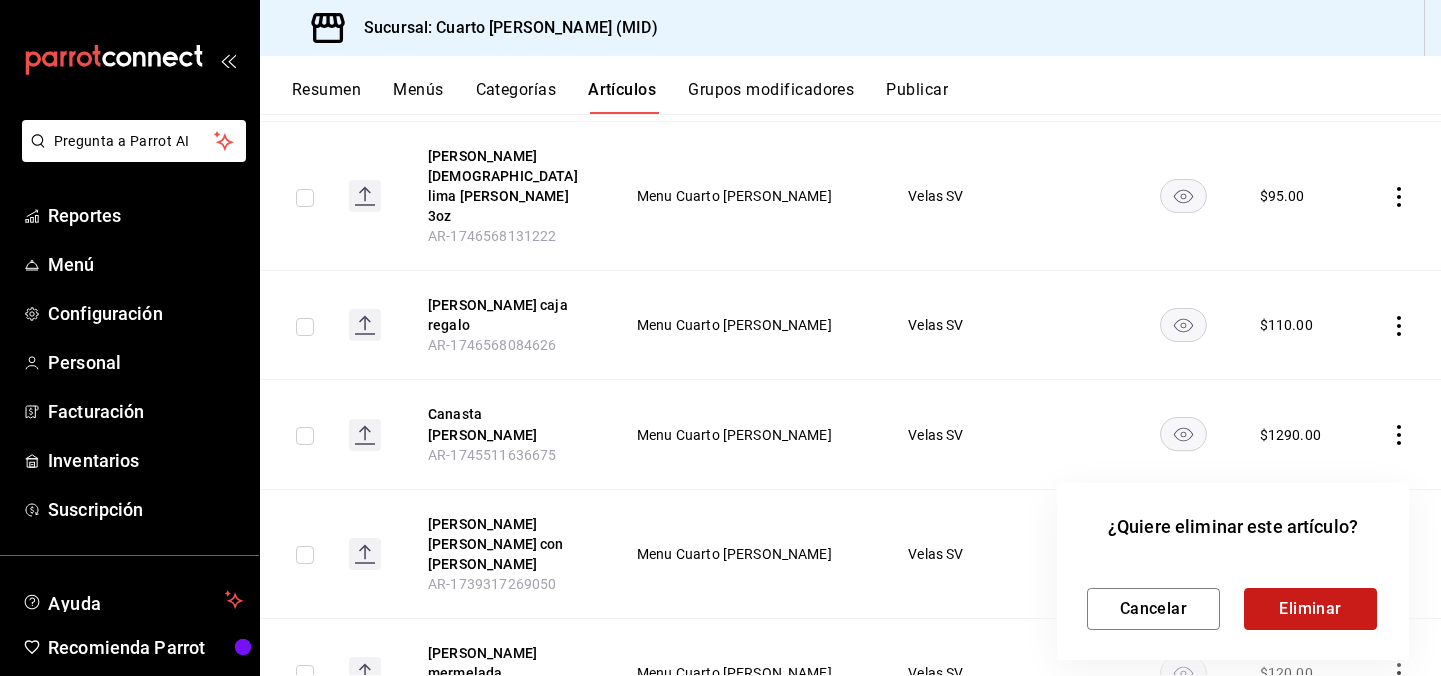 click on "Eliminar" at bounding box center (1310, 609) 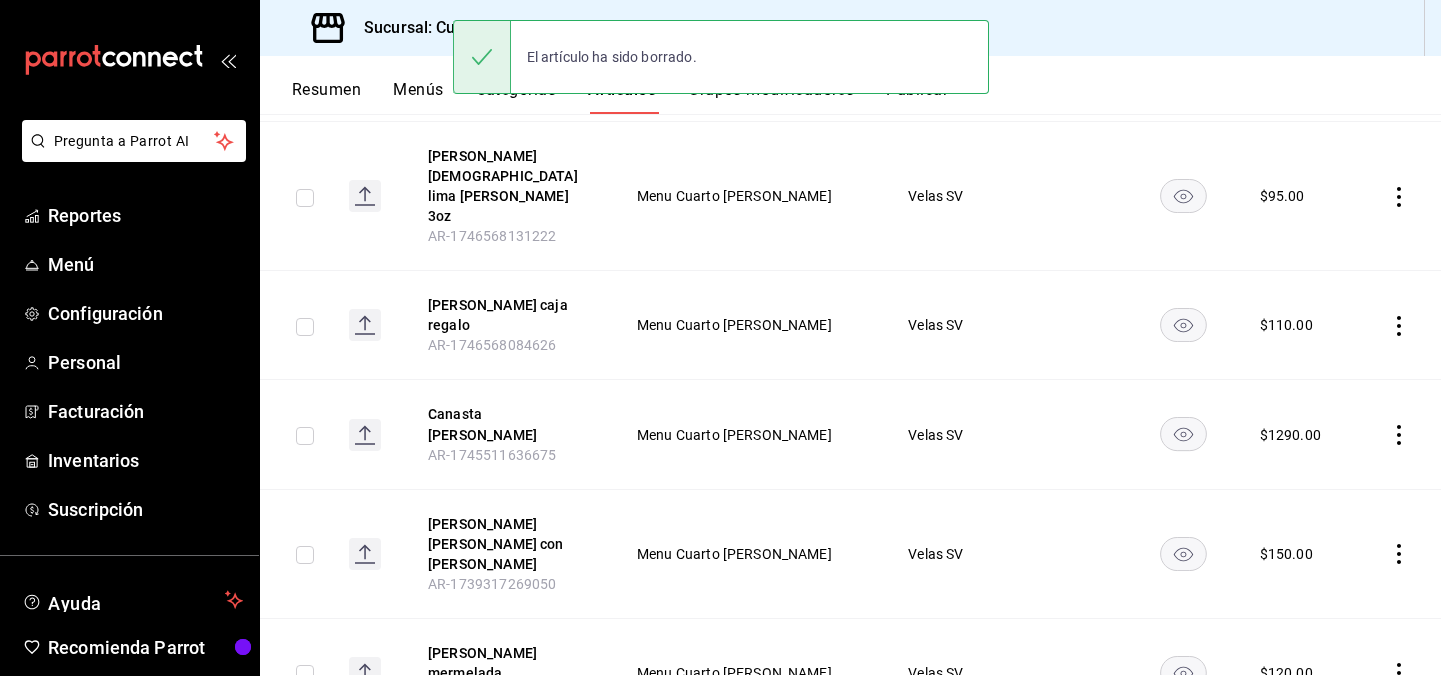 scroll, scrollTop: 1175, scrollLeft: 0, axis: vertical 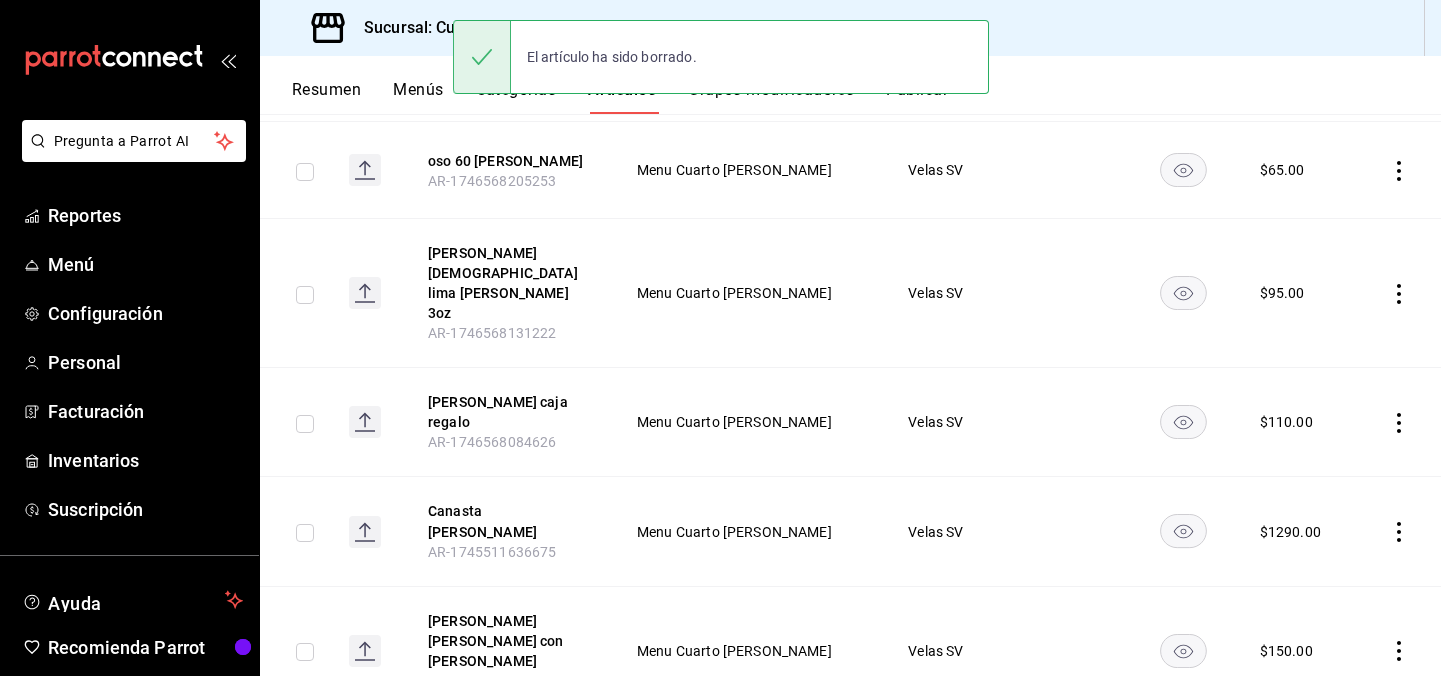 click 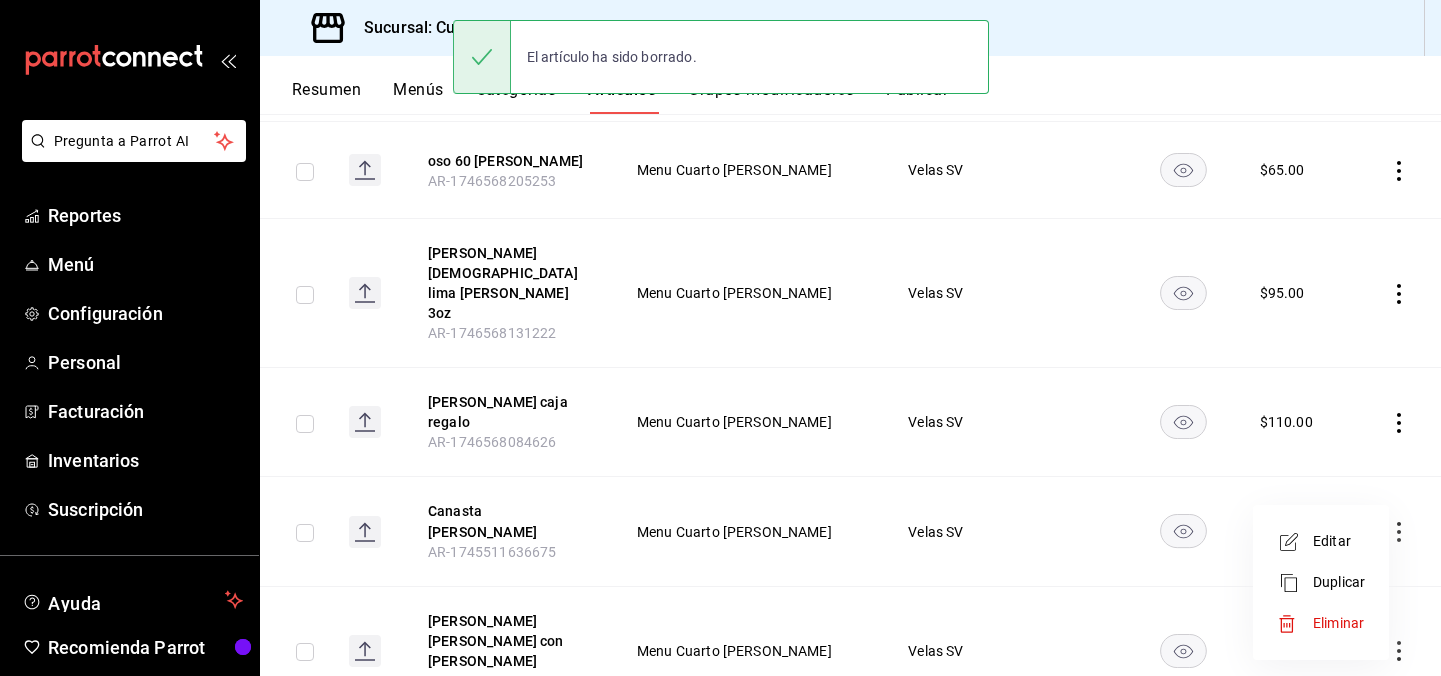 click on "Eliminar" at bounding box center [1321, 623] 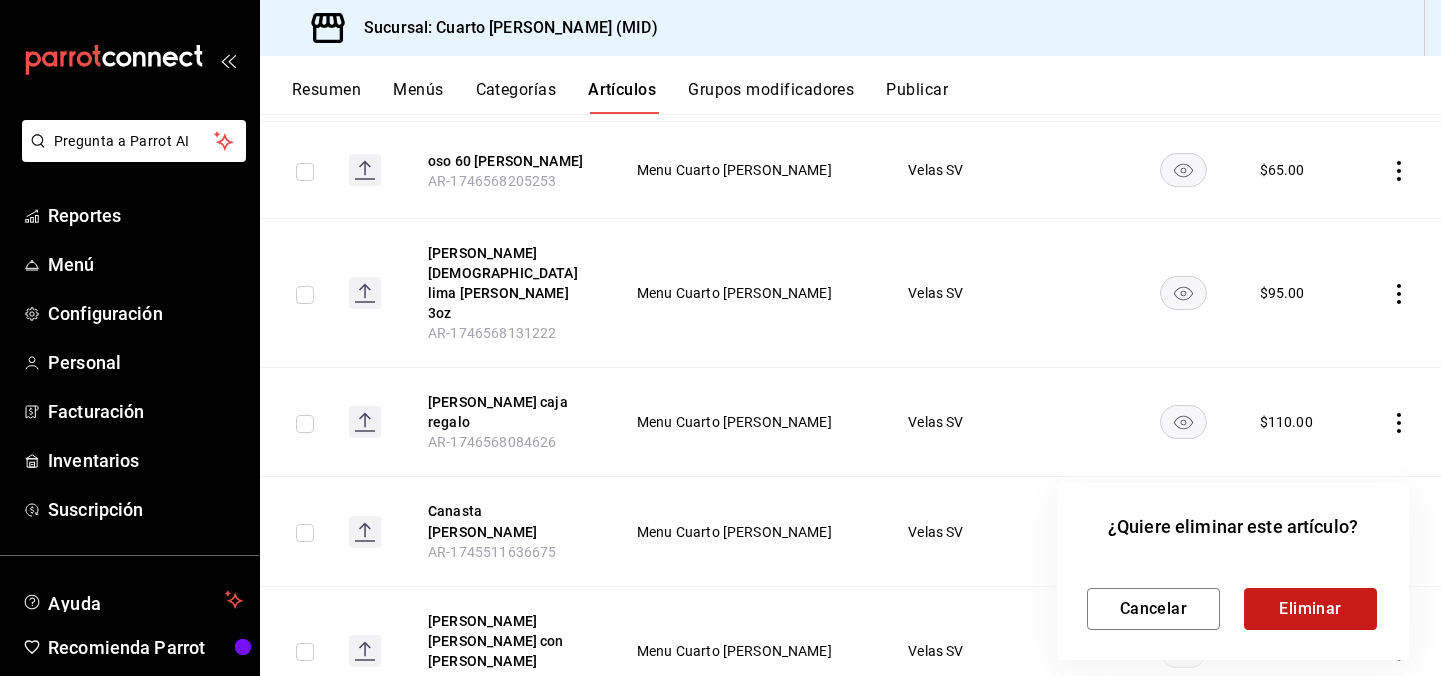 click on "Eliminar" at bounding box center [1310, 609] 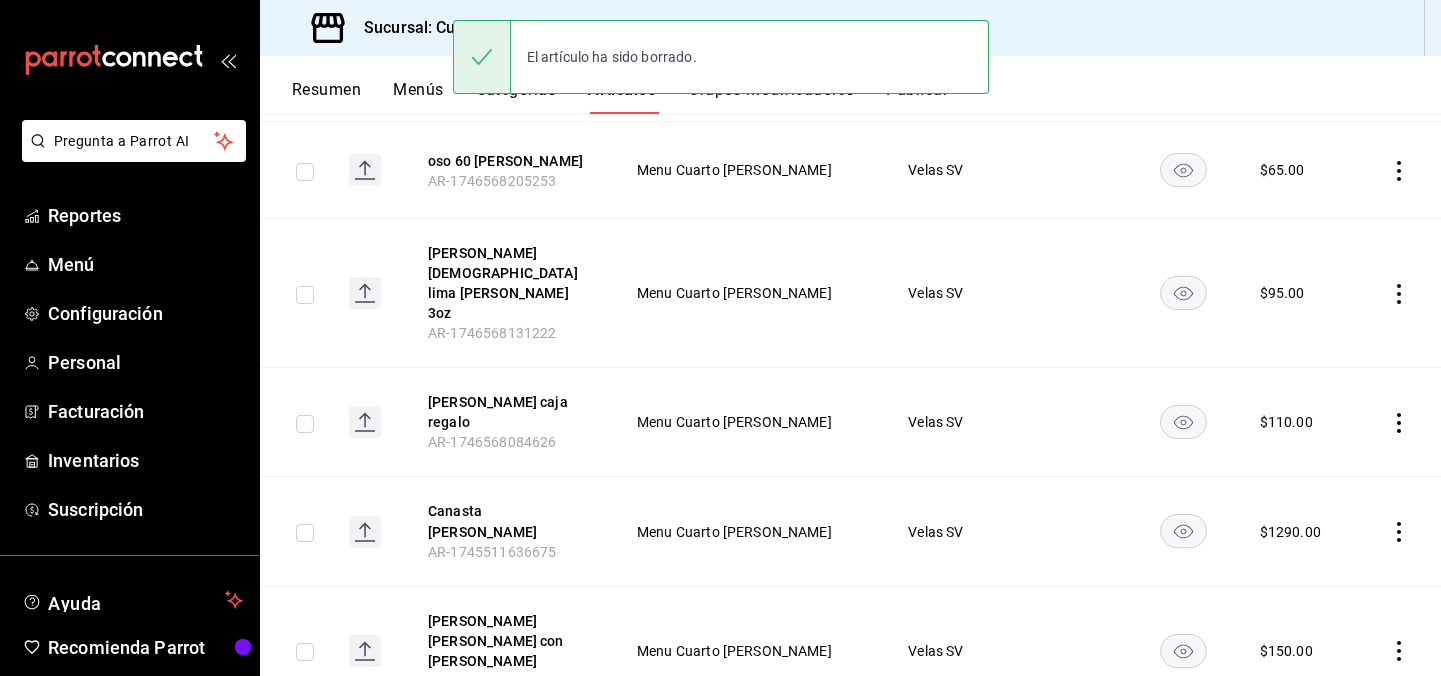scroll, scrollTop: 1078, scrollLeft: 0, axis: vertical 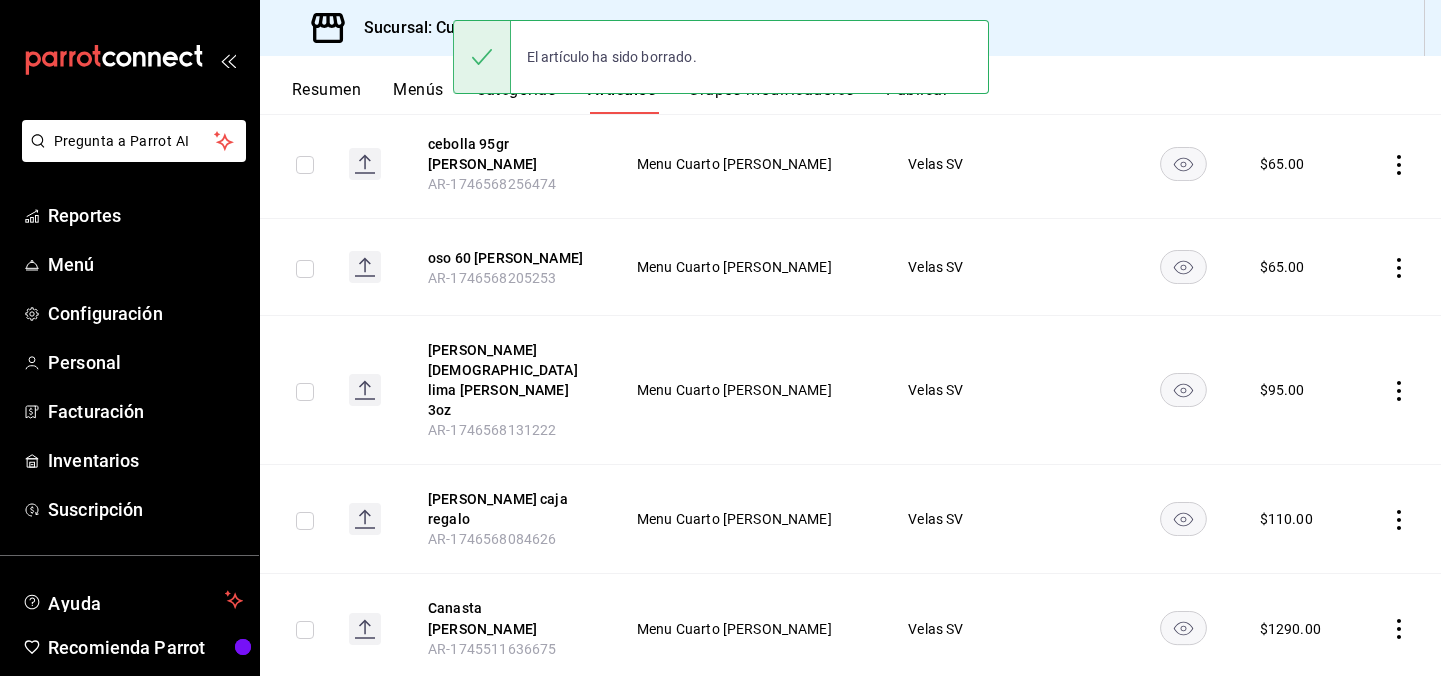 click 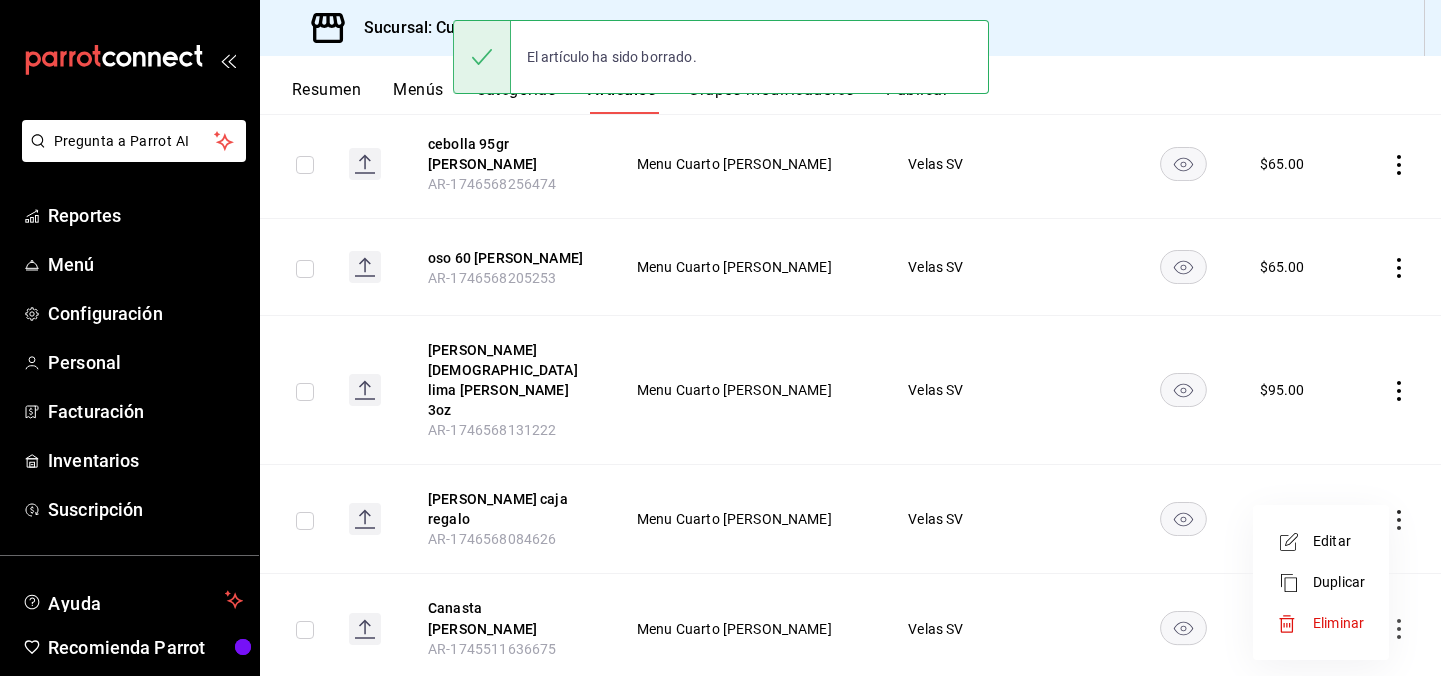click on "Eliminar" at bounding box center [1339, 623] 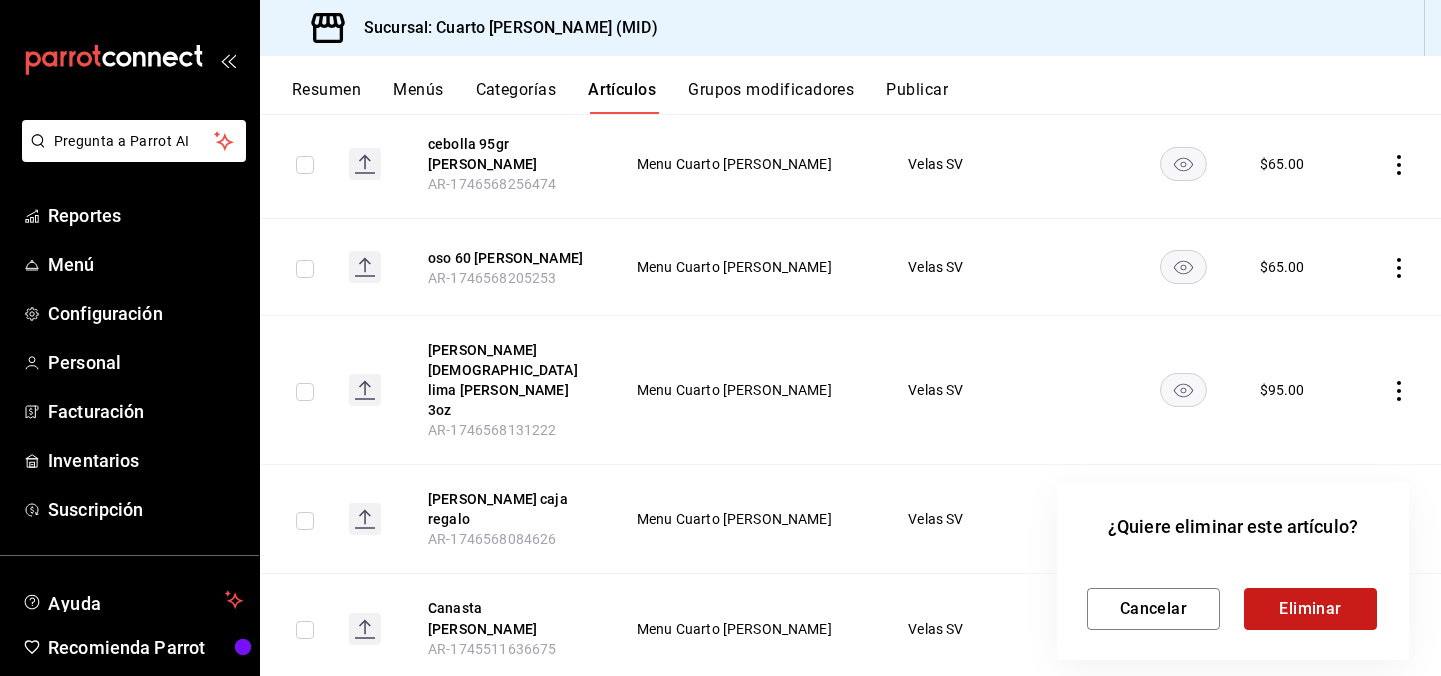 click on "Eliminar" at bounding box center (1310, 609) 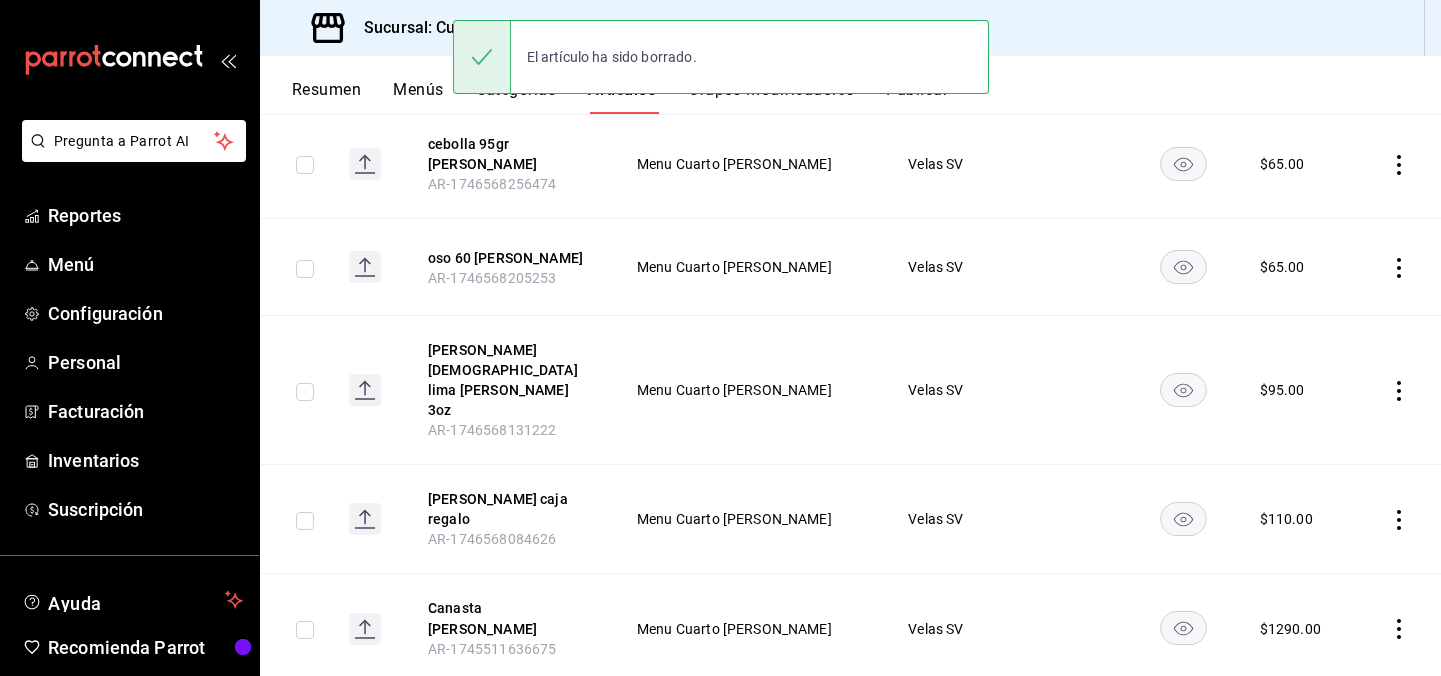 scroll, scrollTop: 969, scrollLeft: 0, axis: vertical 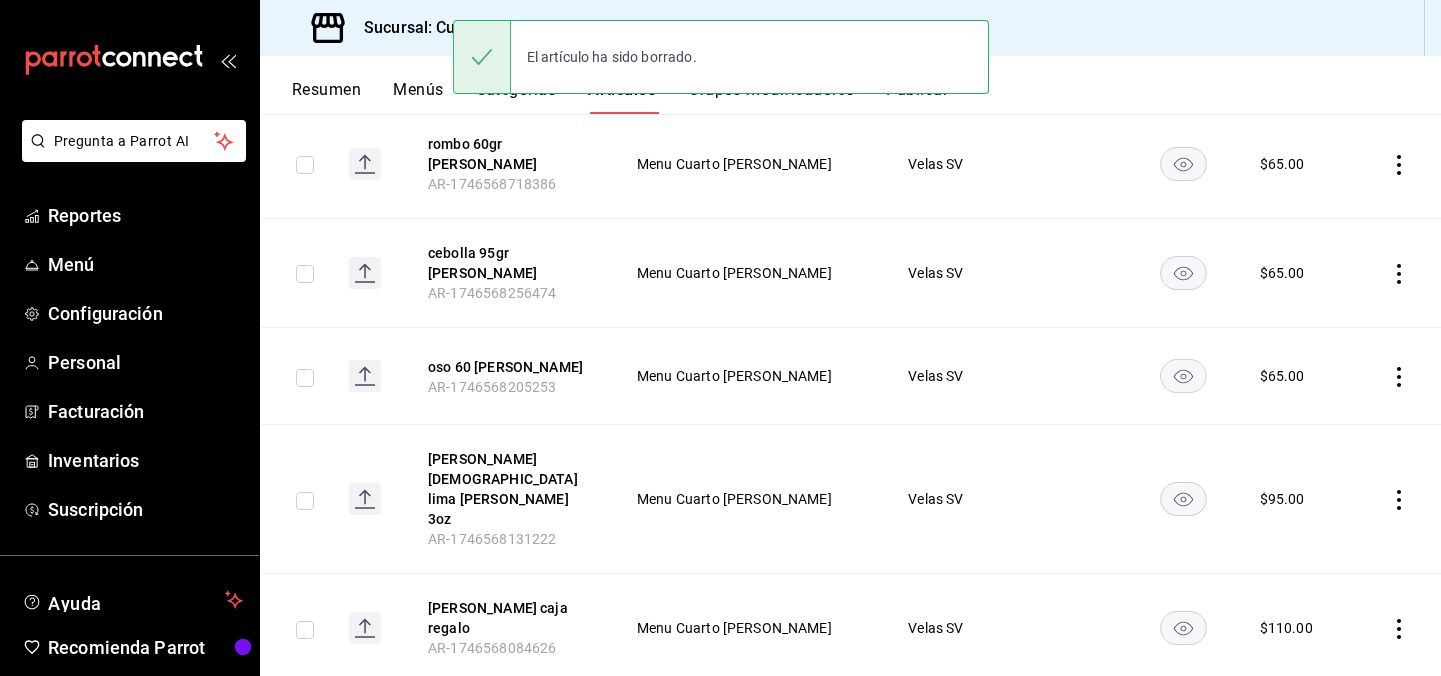click 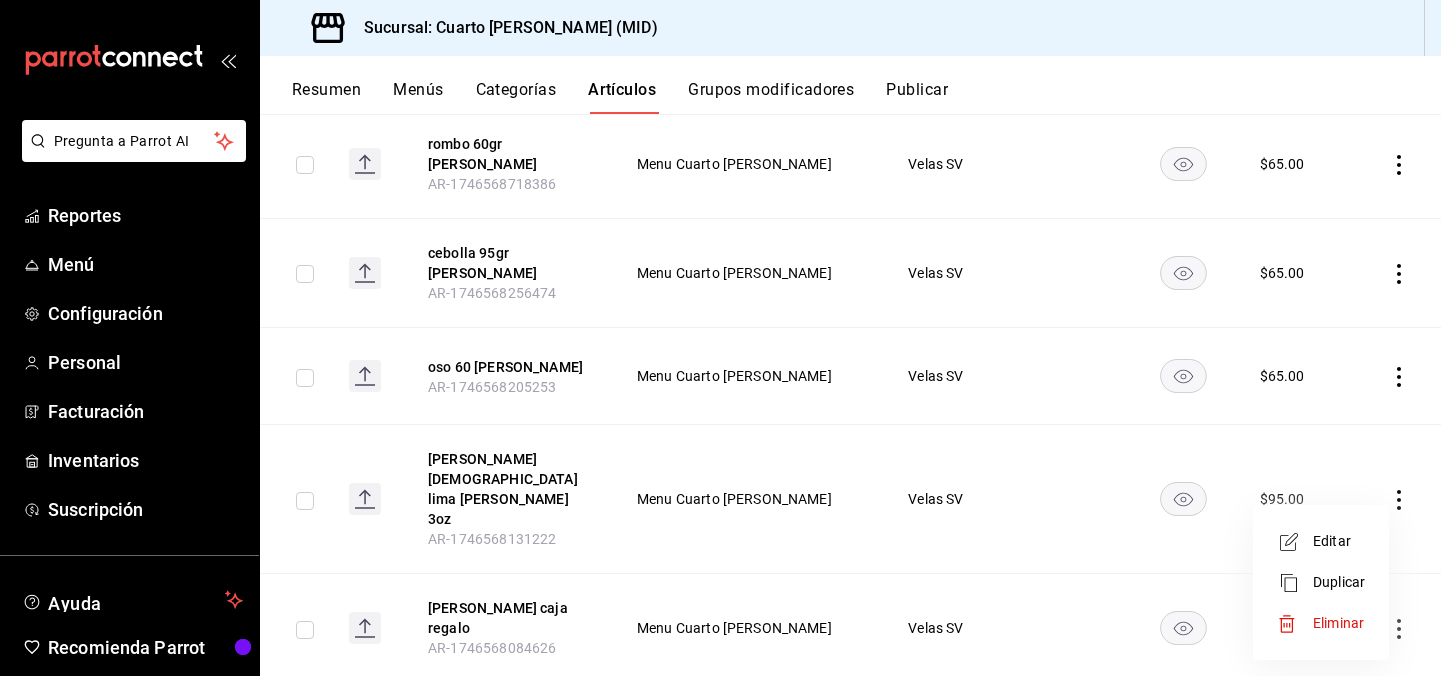 click on "Eliminar" at bounding box center [1338, 623] 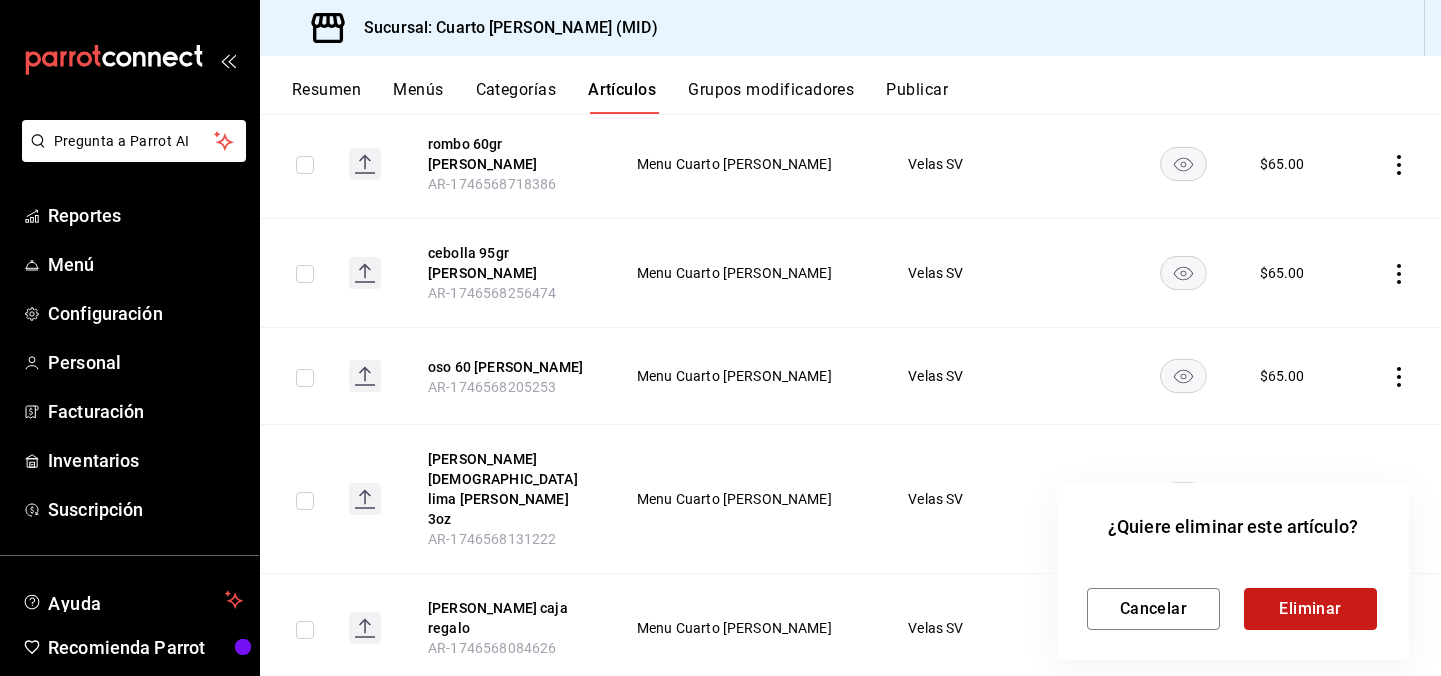 click on "Eliminar" at bounding box center [1310, 609] 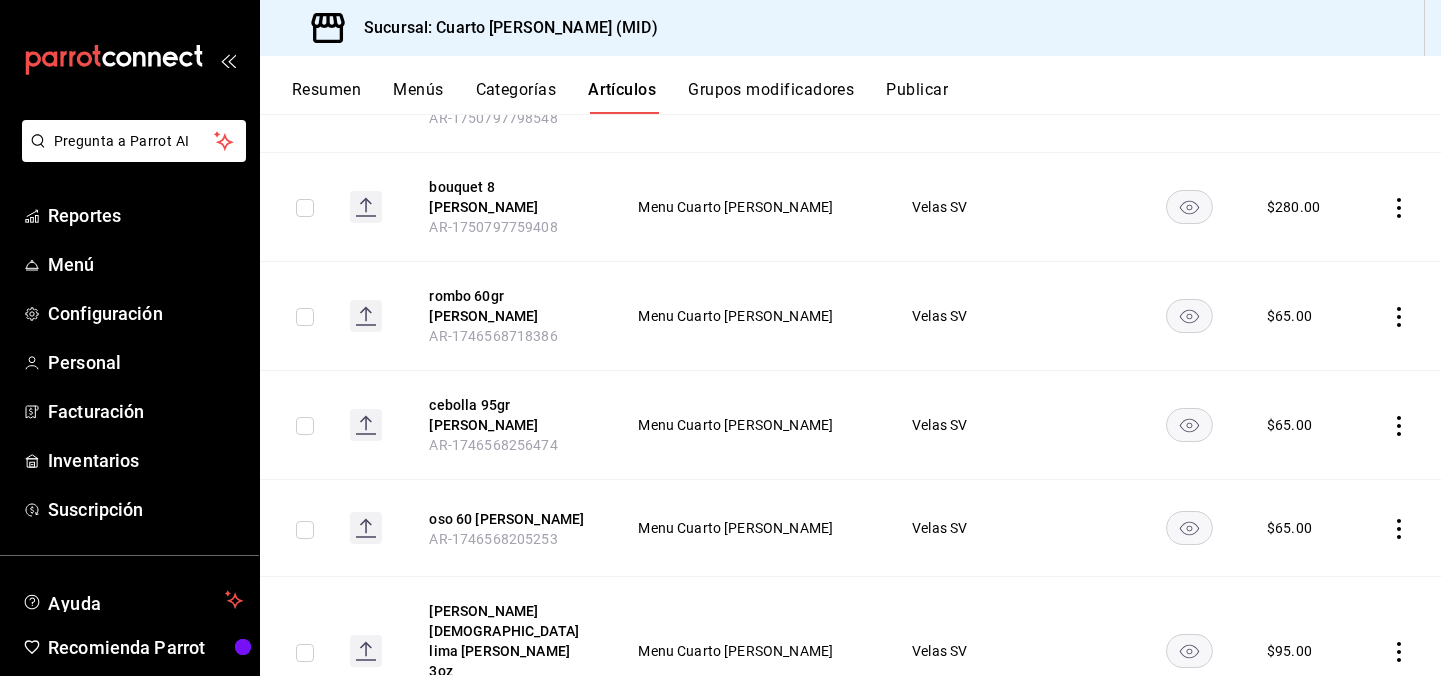 scroll, scrollTop: 810, scrollLeft: 0, axis: vertical 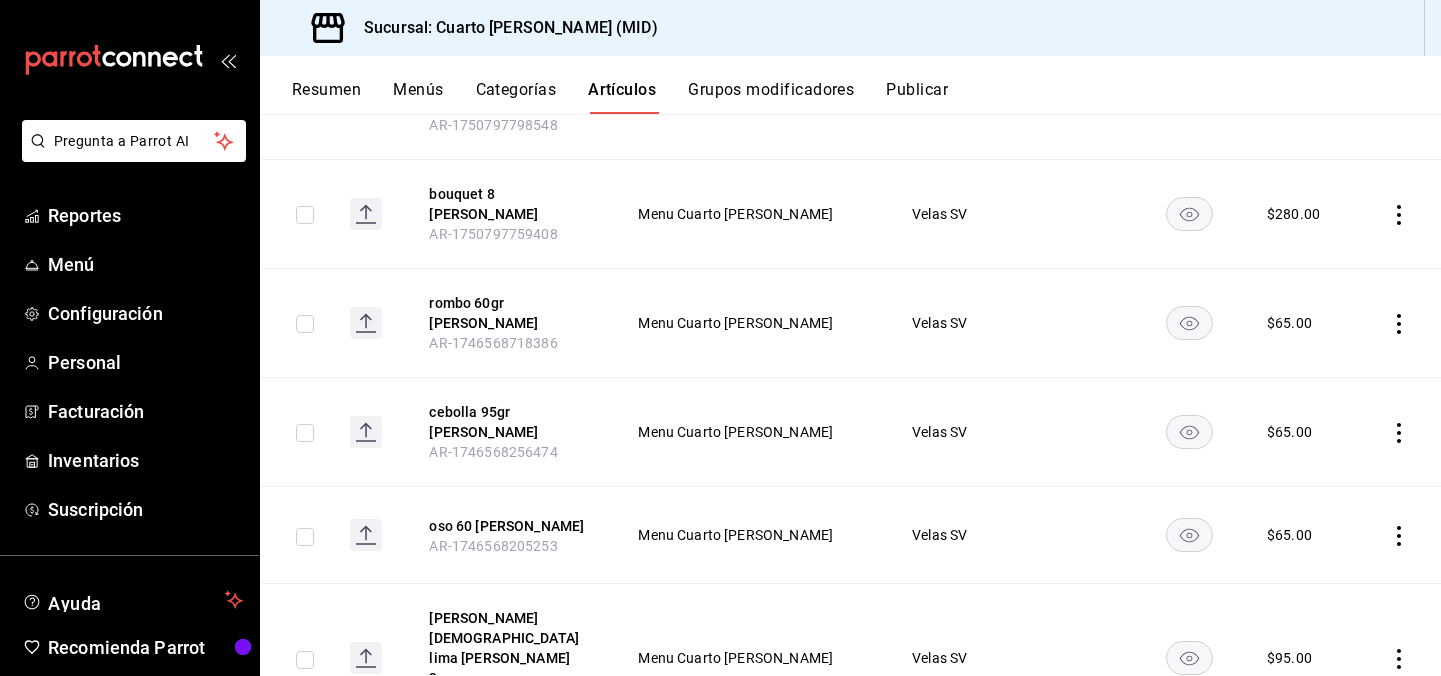 click 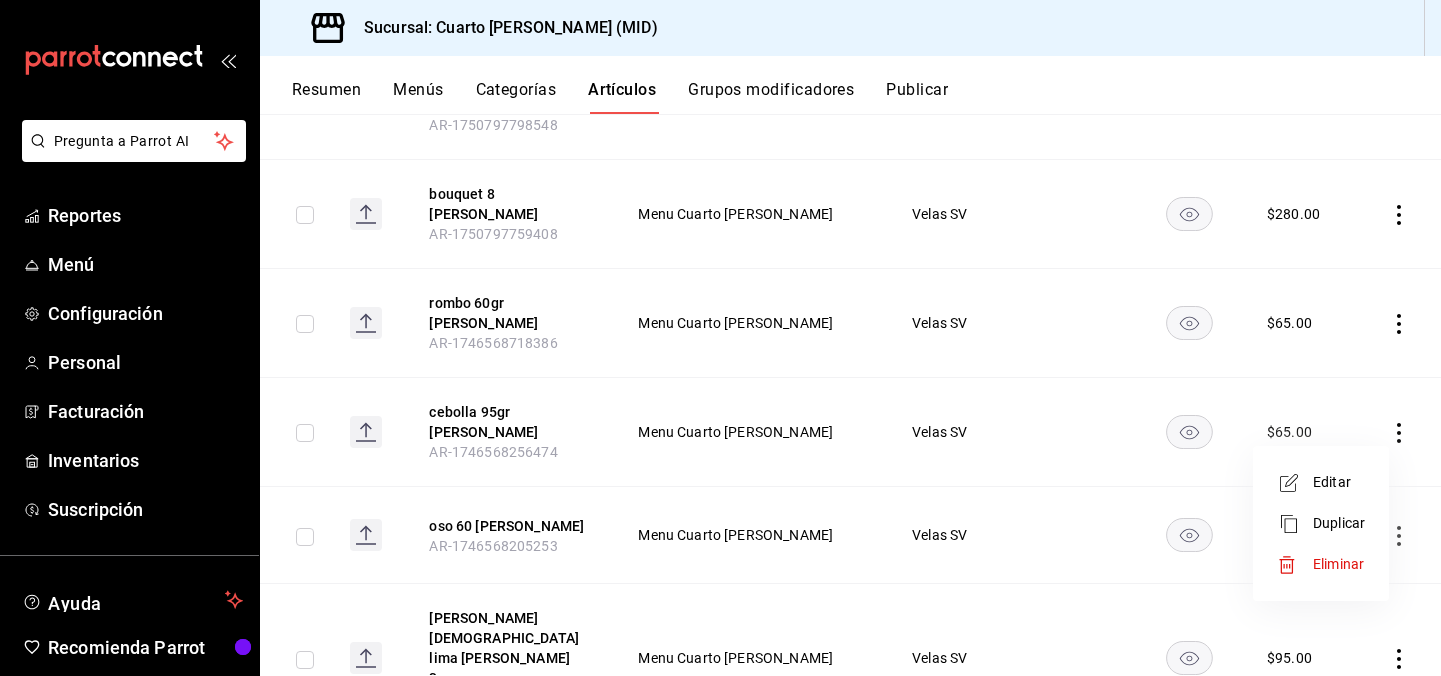 click on "Eliminar" at bounding box center (1339, 564) 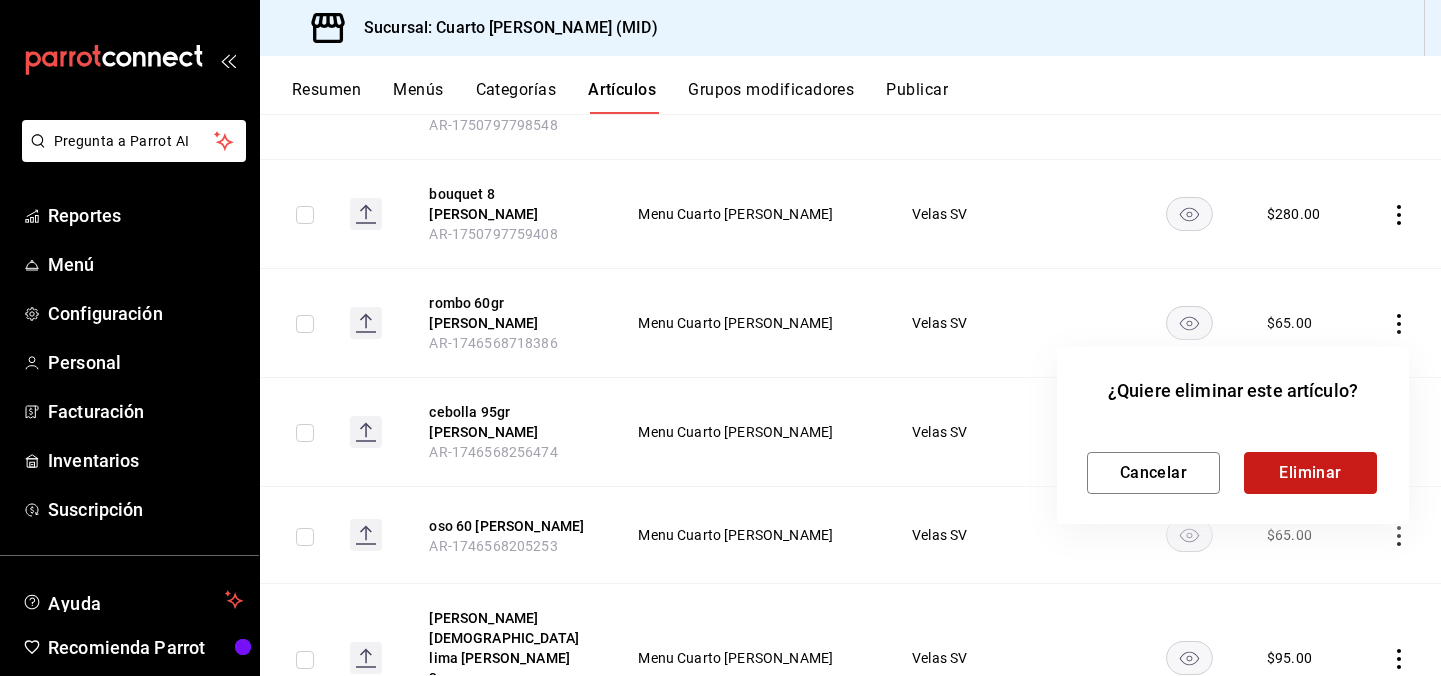 click on "Eliminar" at bounding box center [1310, 473] 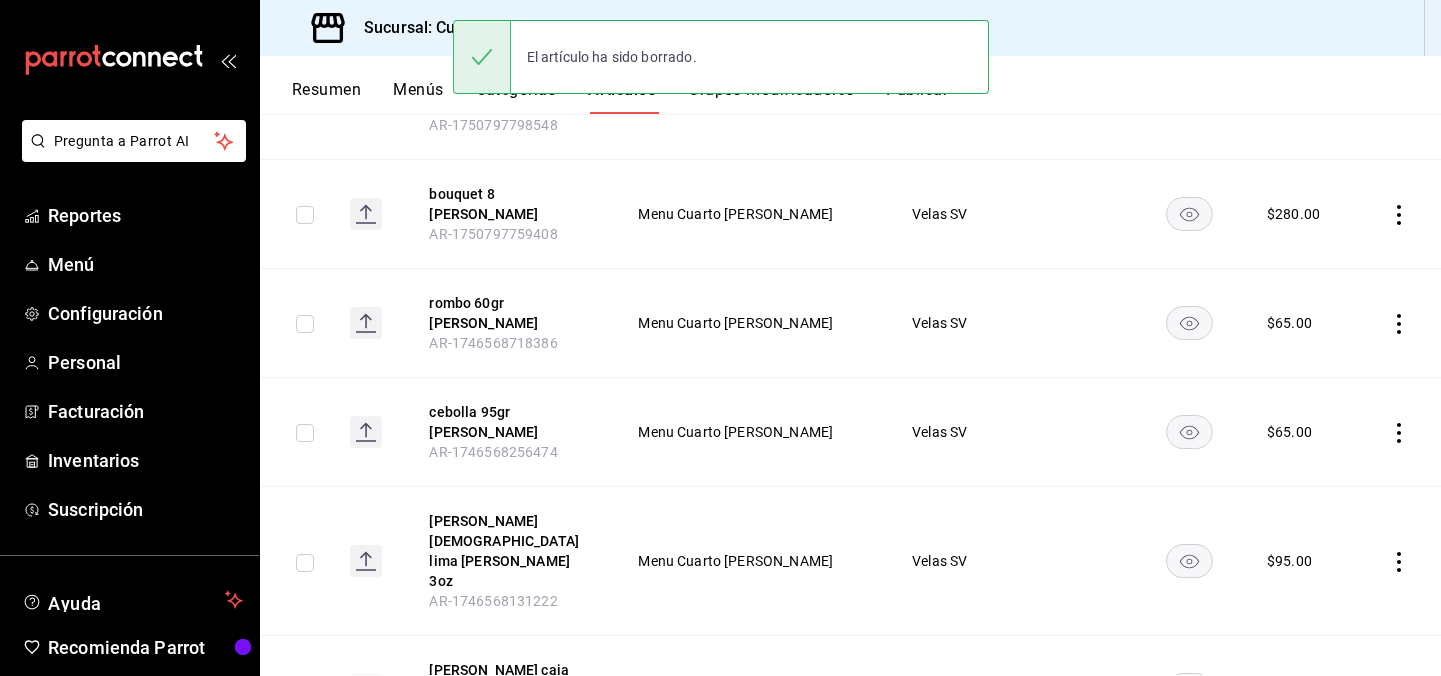 scroll, scrollTop: 775, scrollLeft: 0, axis: vertical 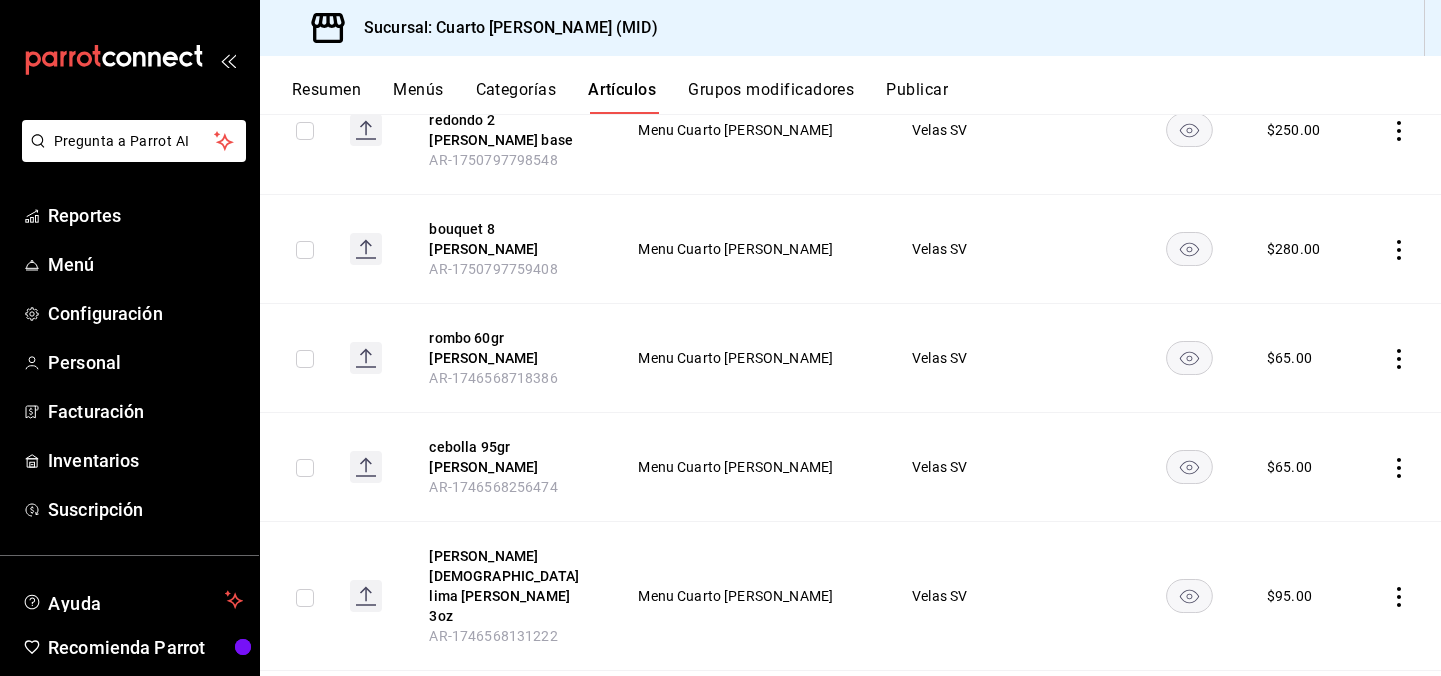 click 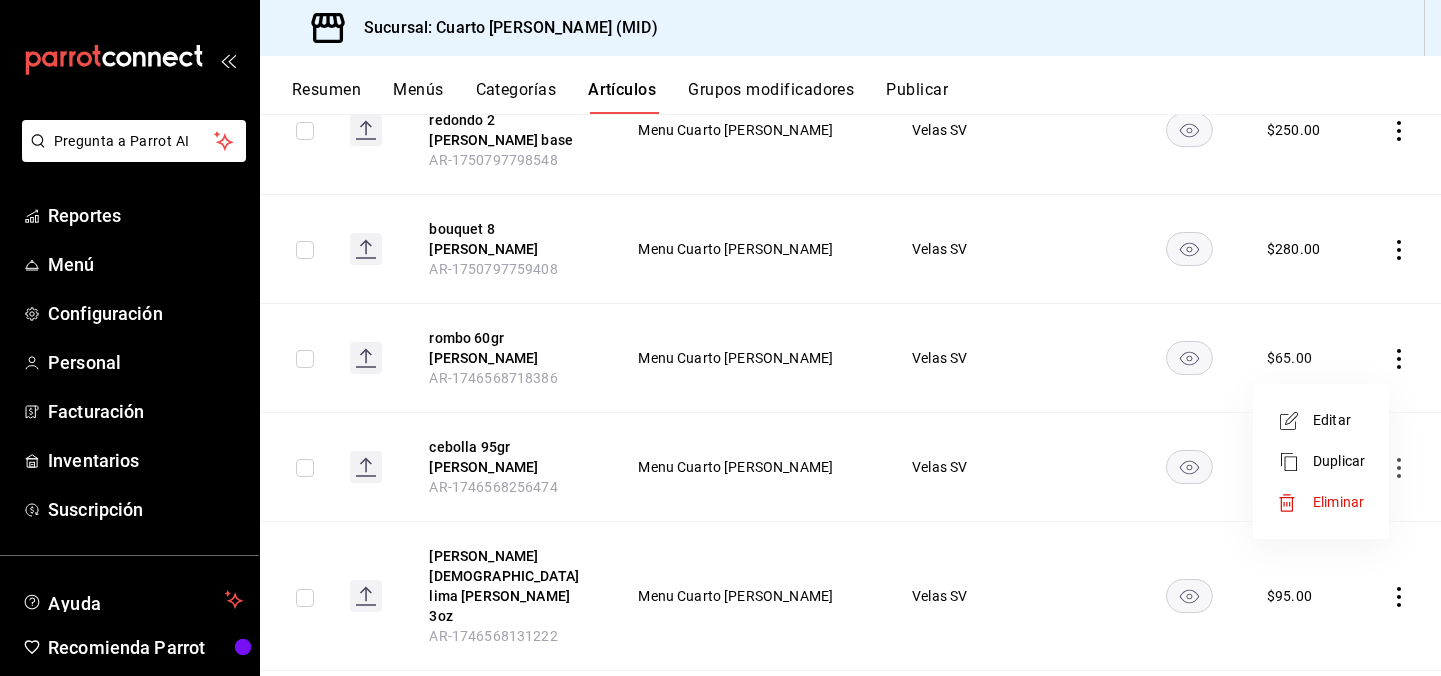 click on "Eliminar" at bounding box center [1321, 502] 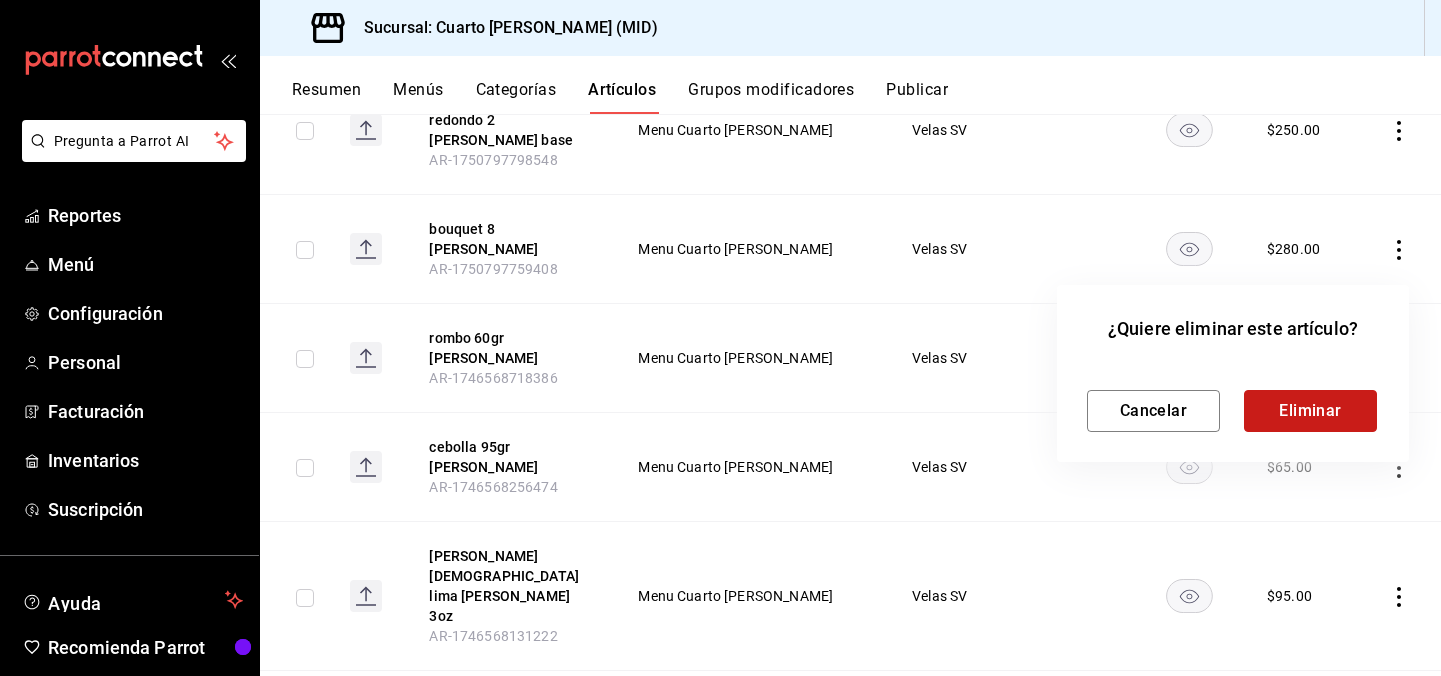 click on "Eliminar" at bounding box center (1310, 411) 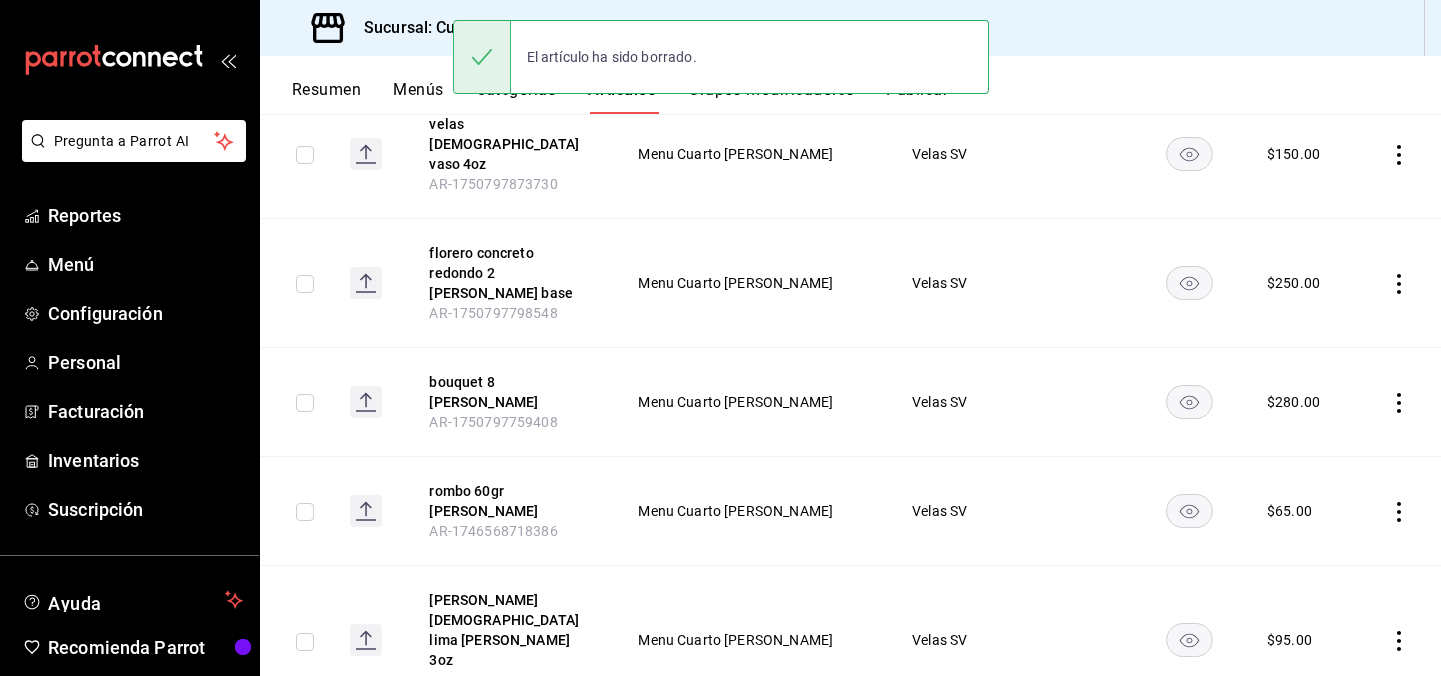 scroll, scrollTop: 582, scrollLeft: 0, axis: vertical 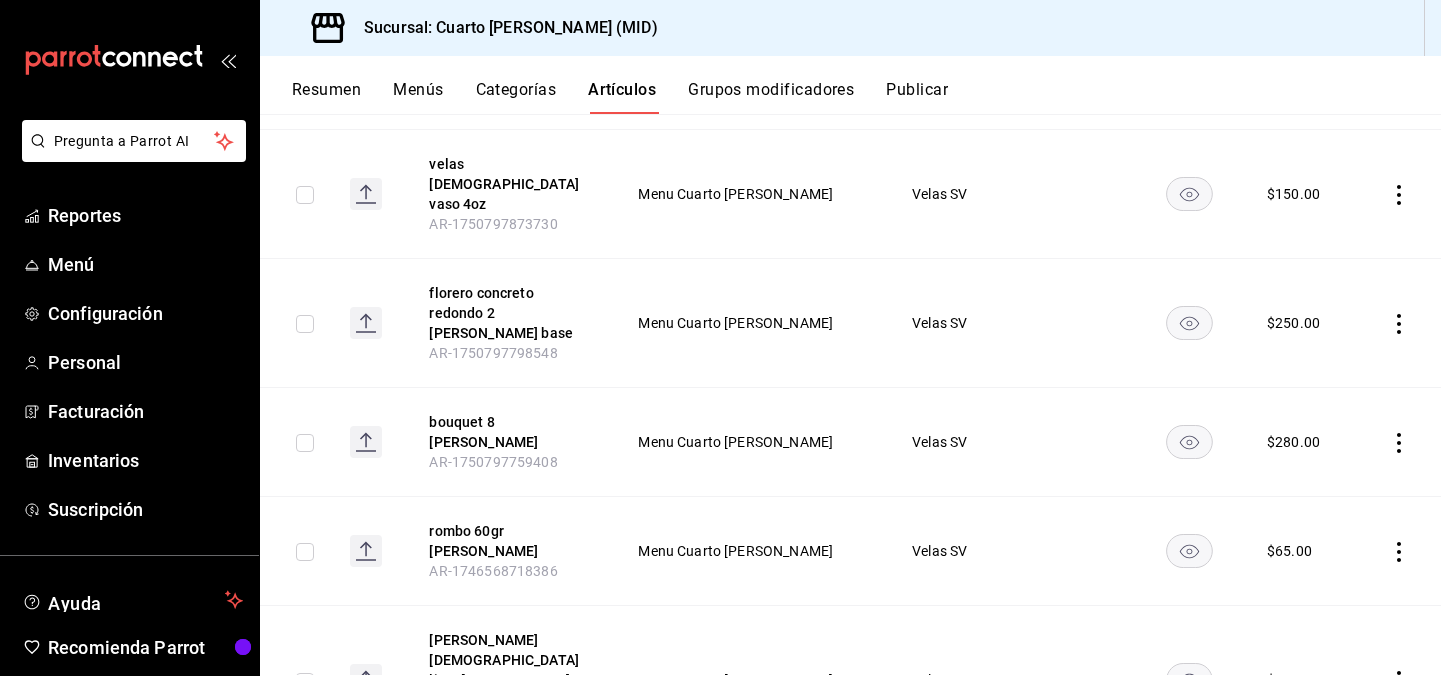 click 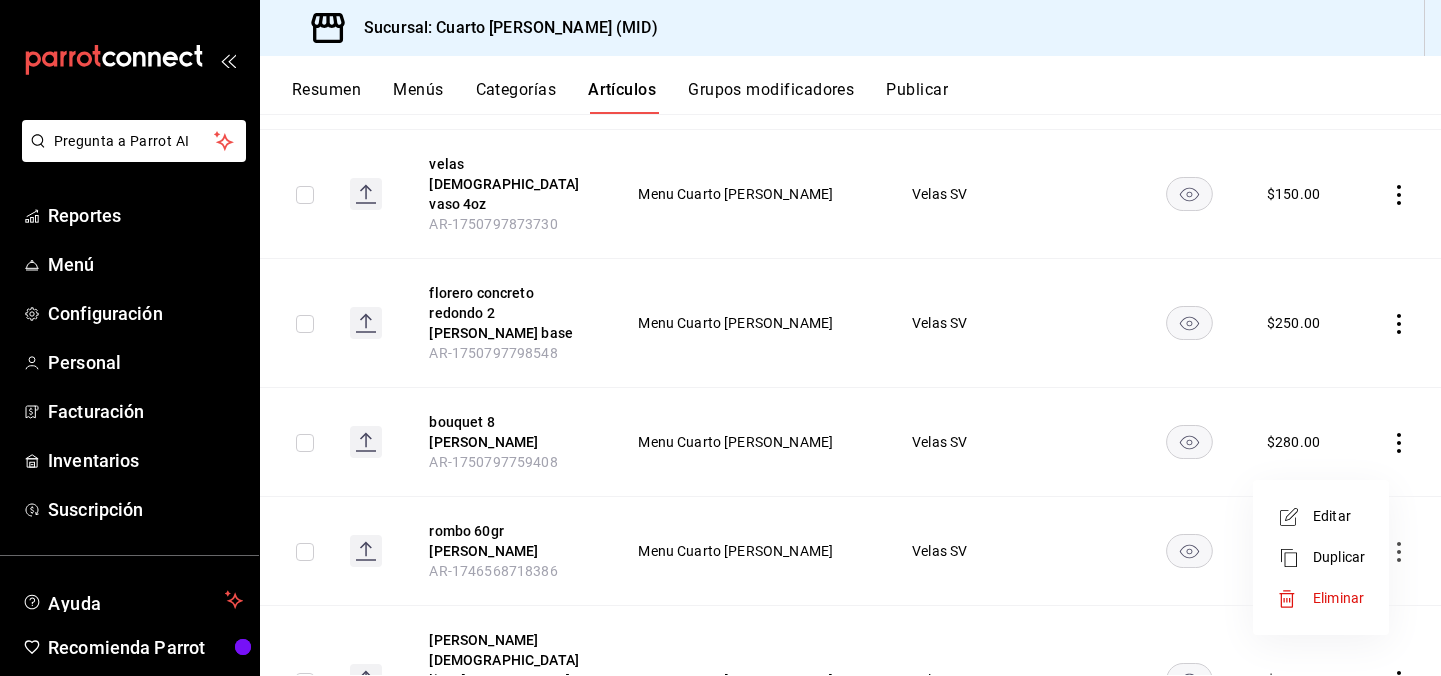 click at bounding box center [720, 338] 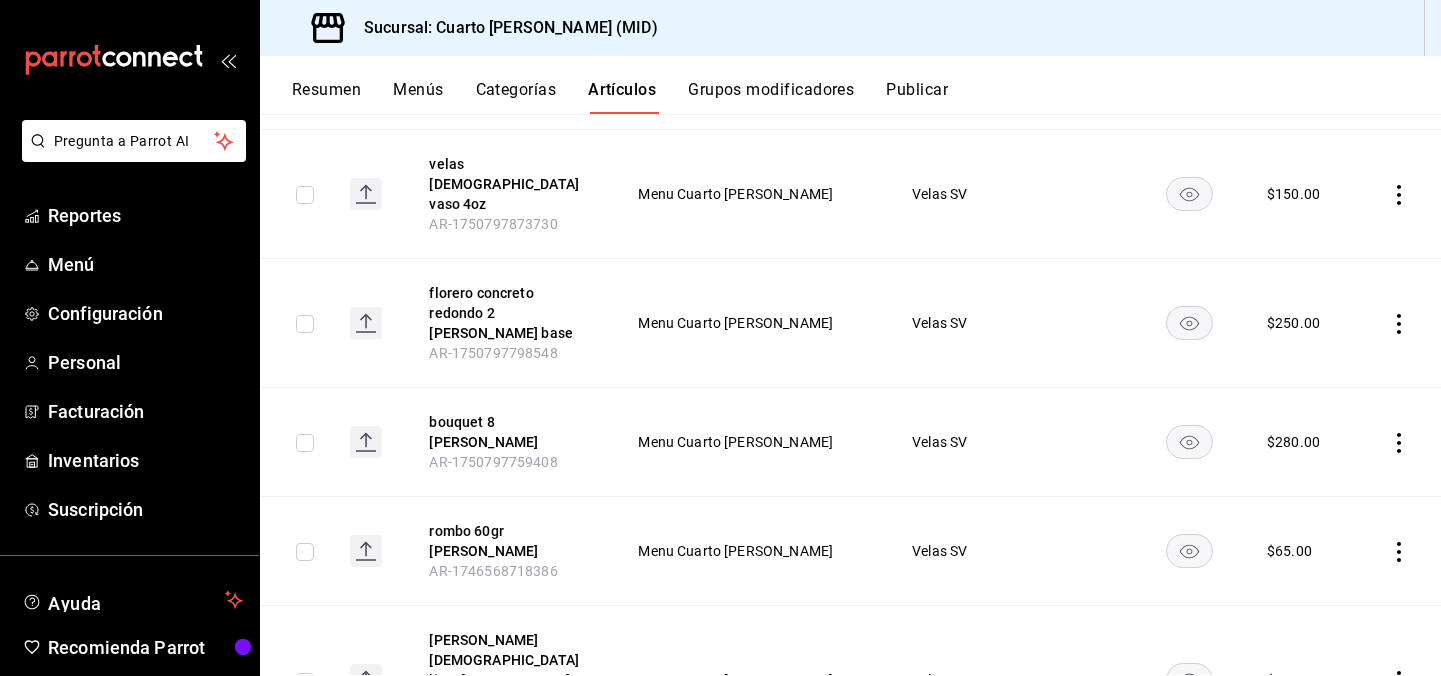 click 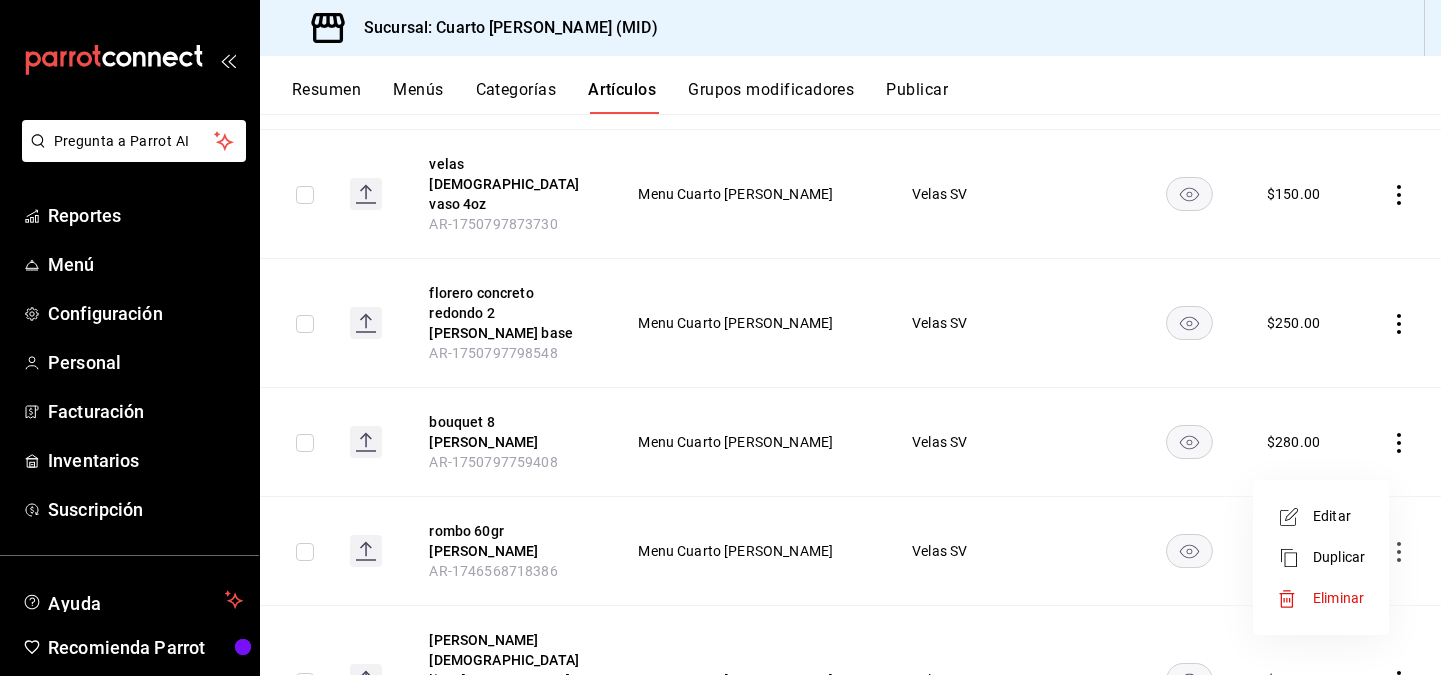 click on "Eliminar" at bounding box center (1321, 598) 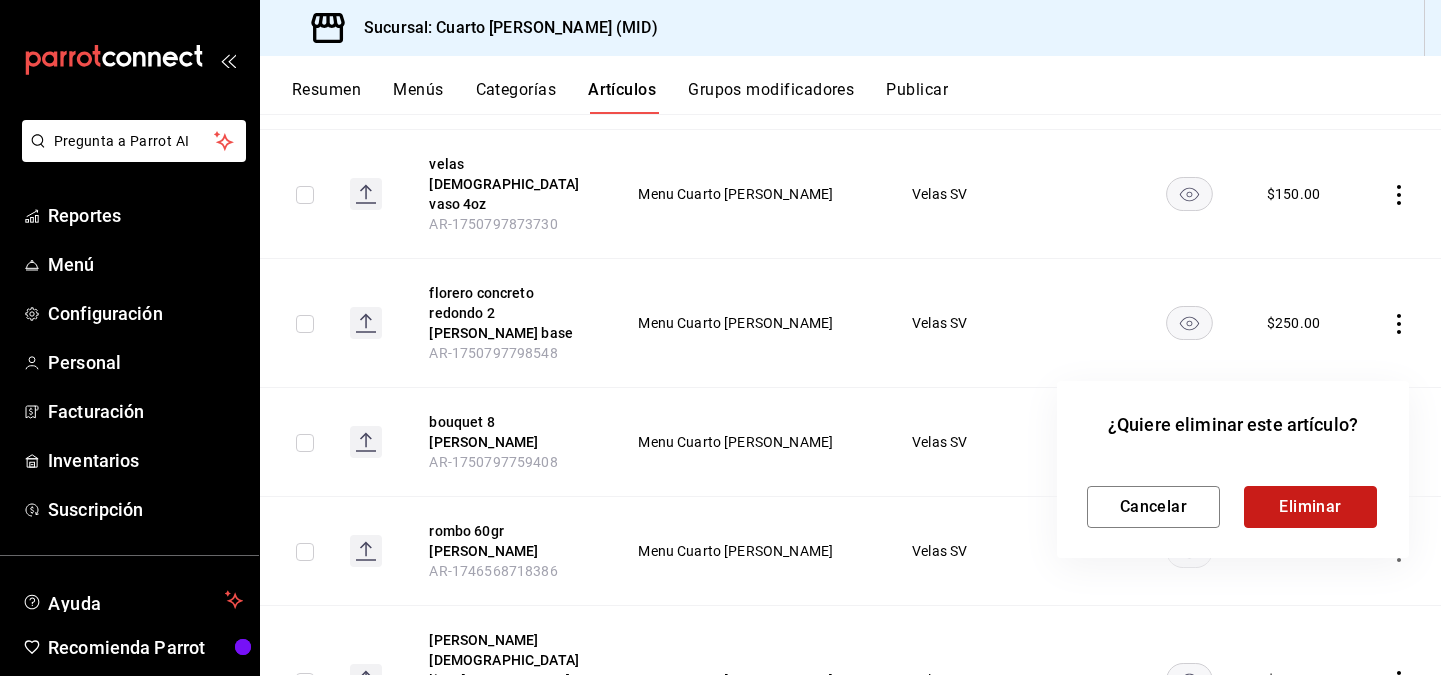 click on "Eliminar" at bounding box center [1310, 507] 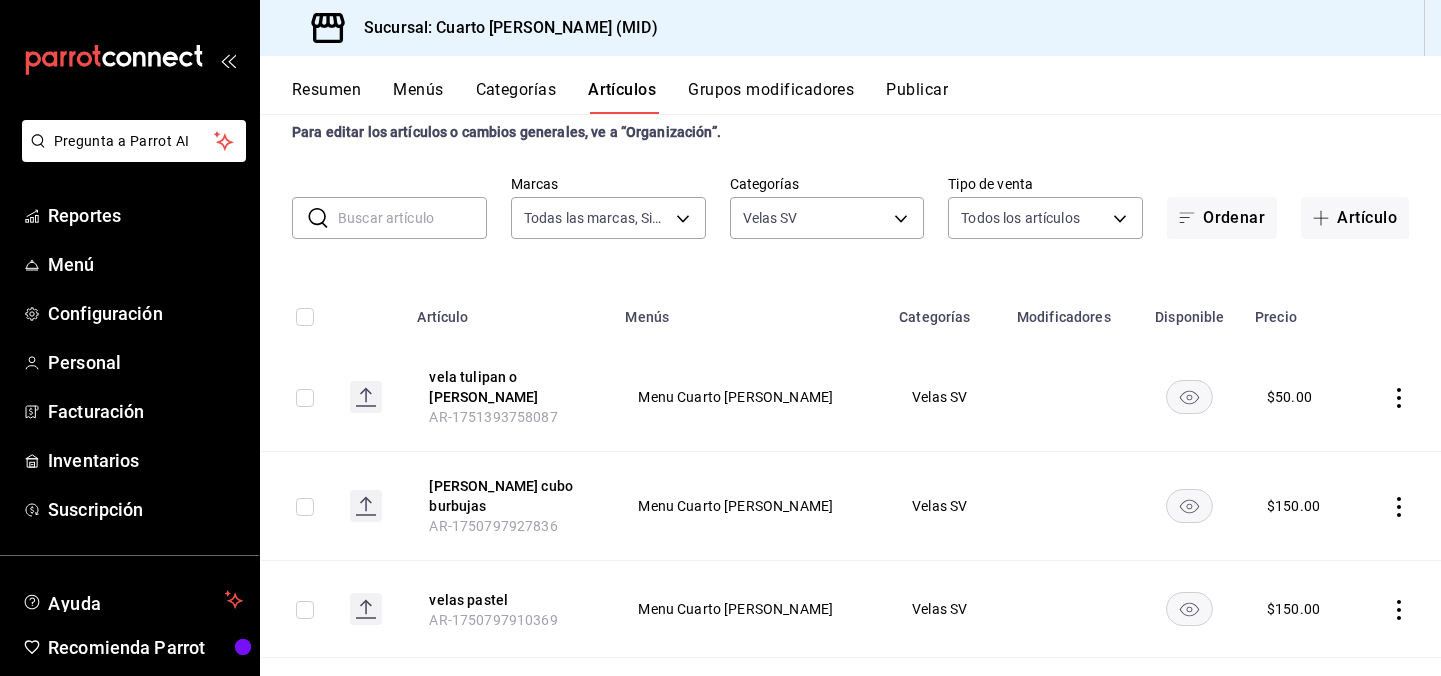 scroll, scrollTop: 51, scrollLeft: 0, axis: vertical 